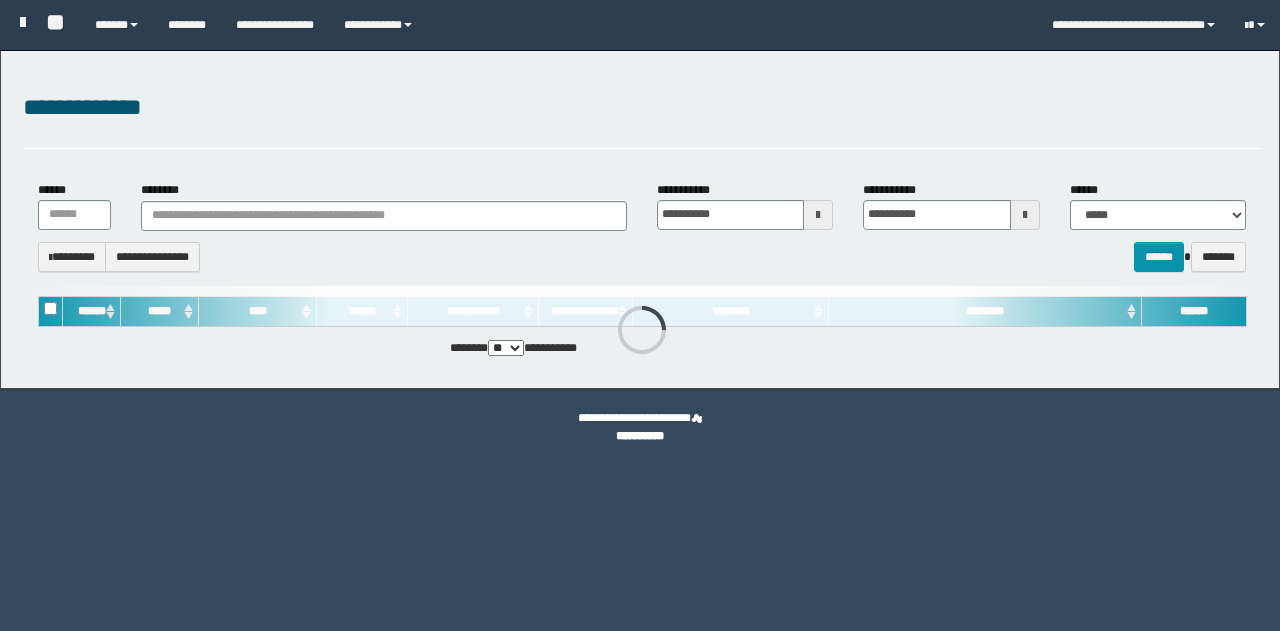 scroll, scrollTop: 0, scrollLeft: 0, axis: both 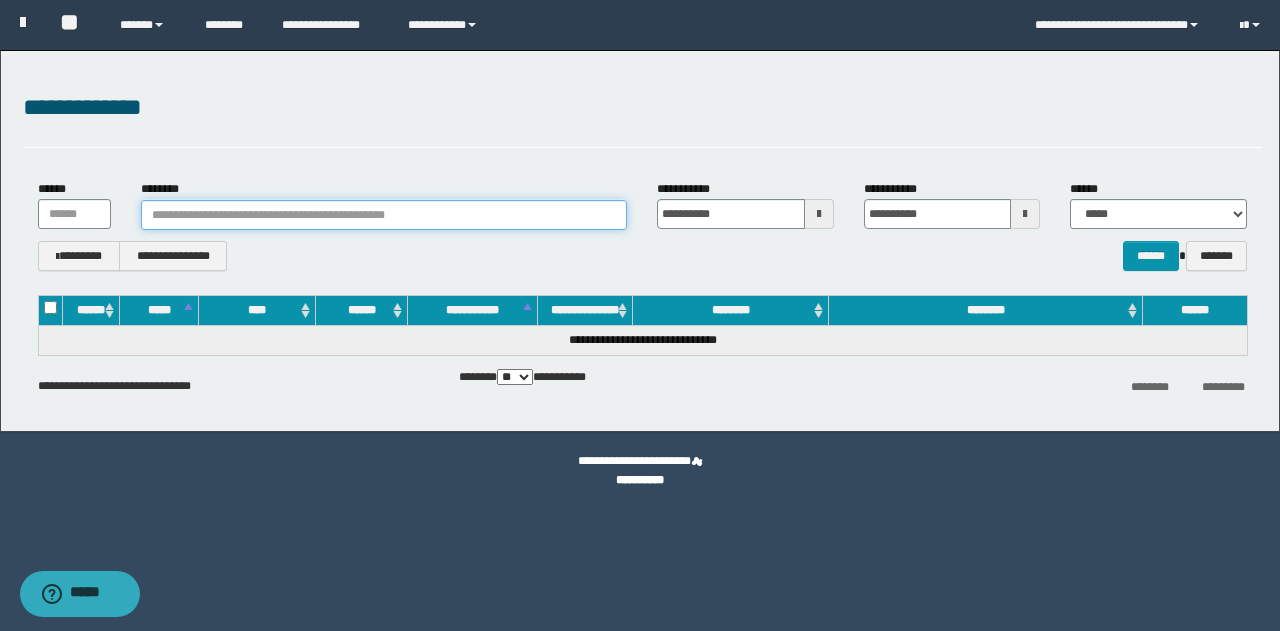 click on "********" at bounding box center [384, 215] 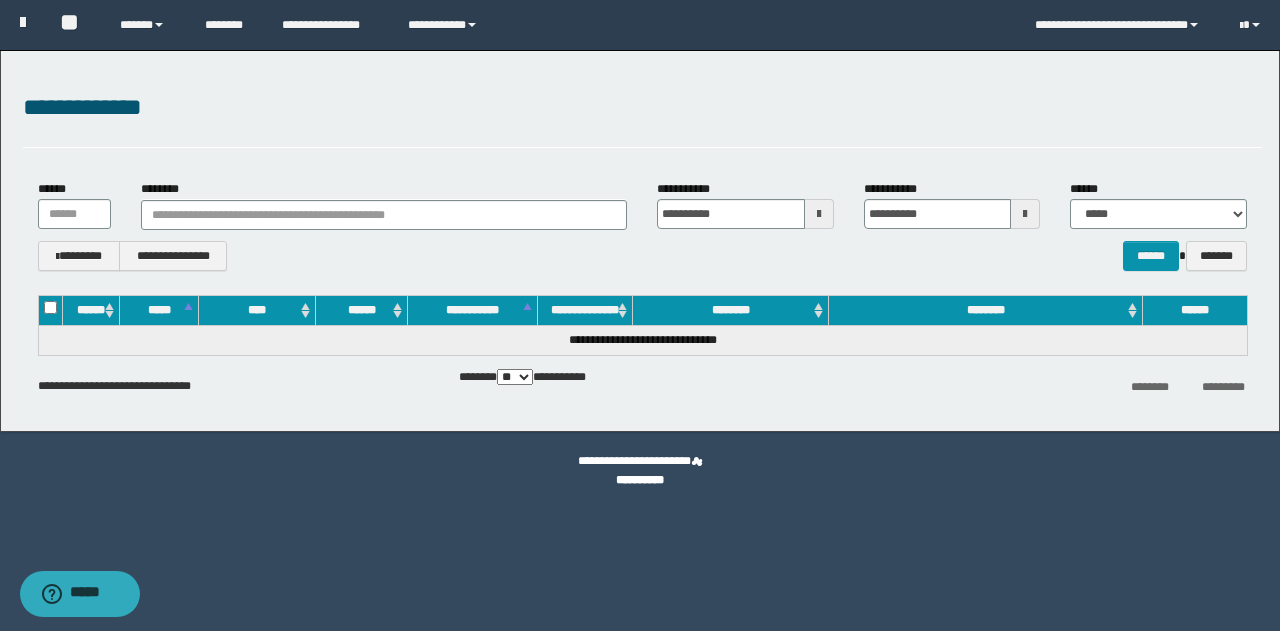 click at bounding box center [1025, 214] 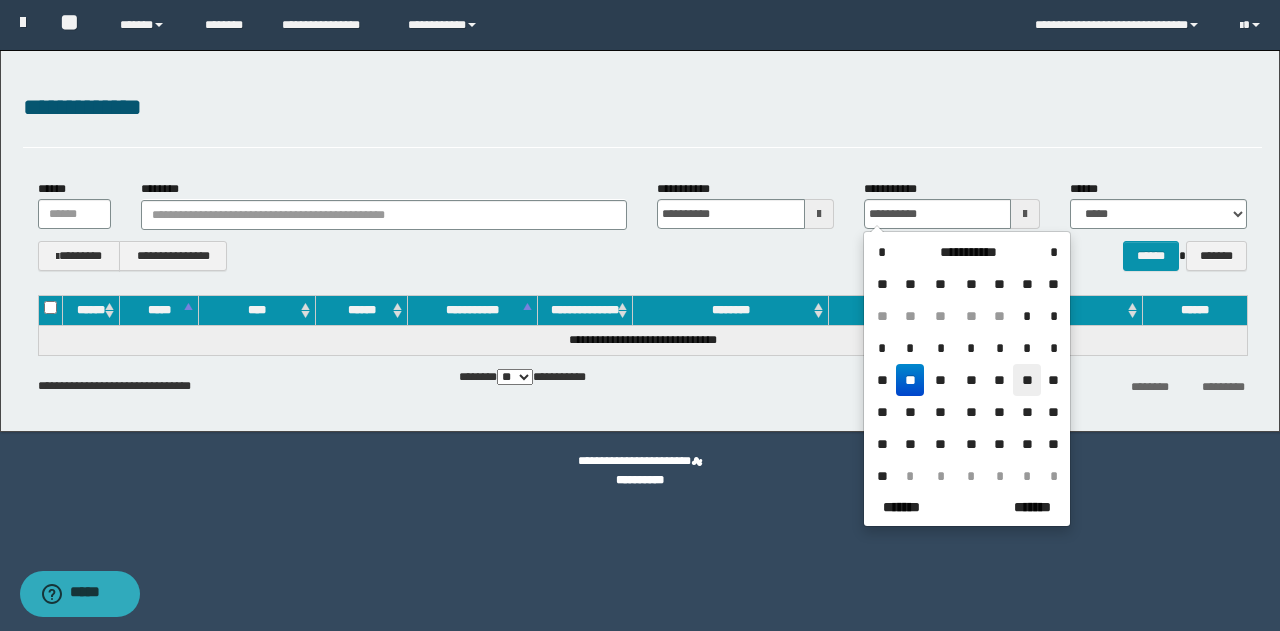 click on "**" at bounding box center [1027, 380] 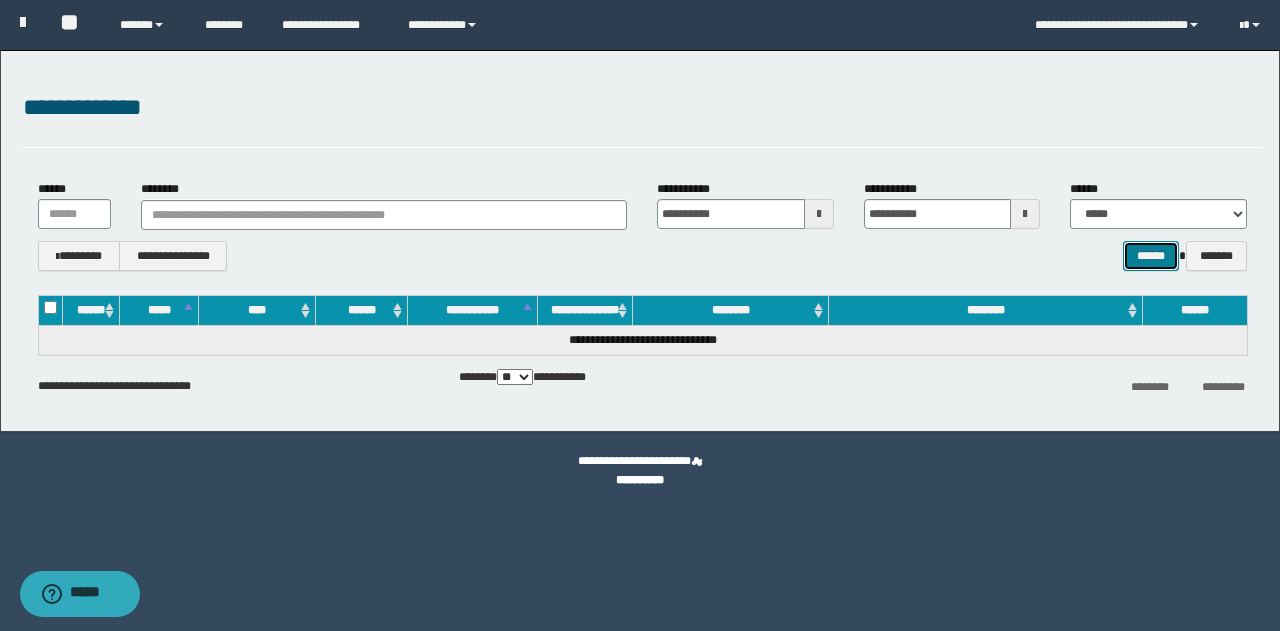click on "******" at bounding box center (1151, 255) 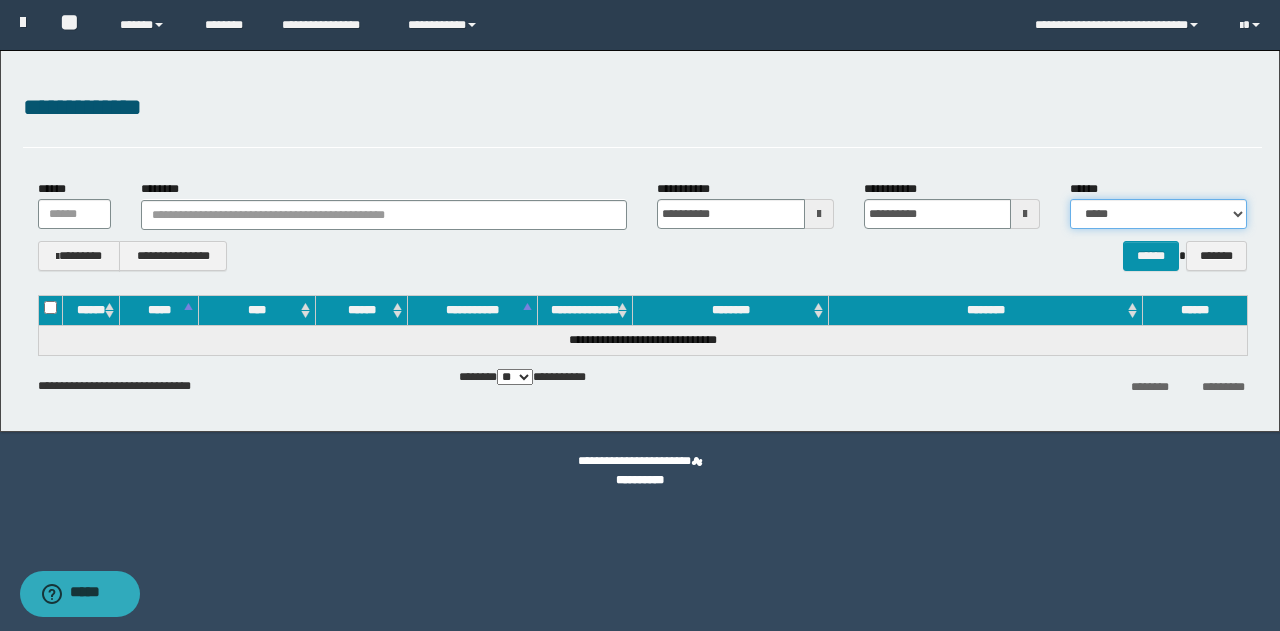 click on "**********" at bounding box center [1158, 214] 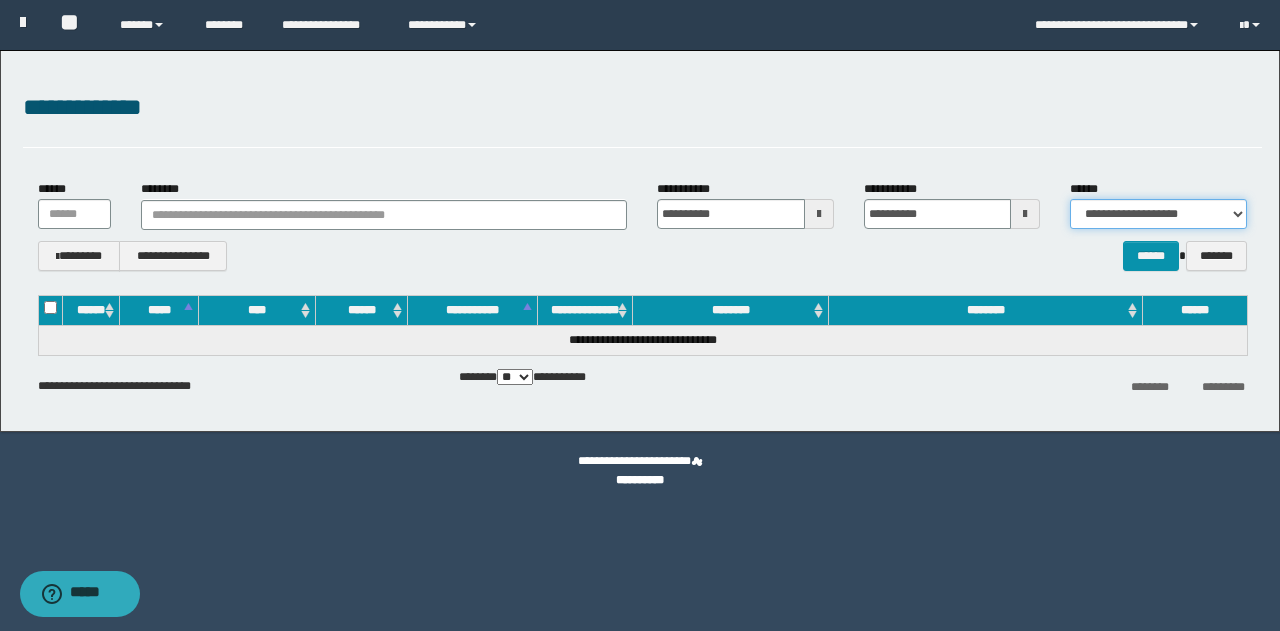 click on "**********" at bounding box center [1158, 214] 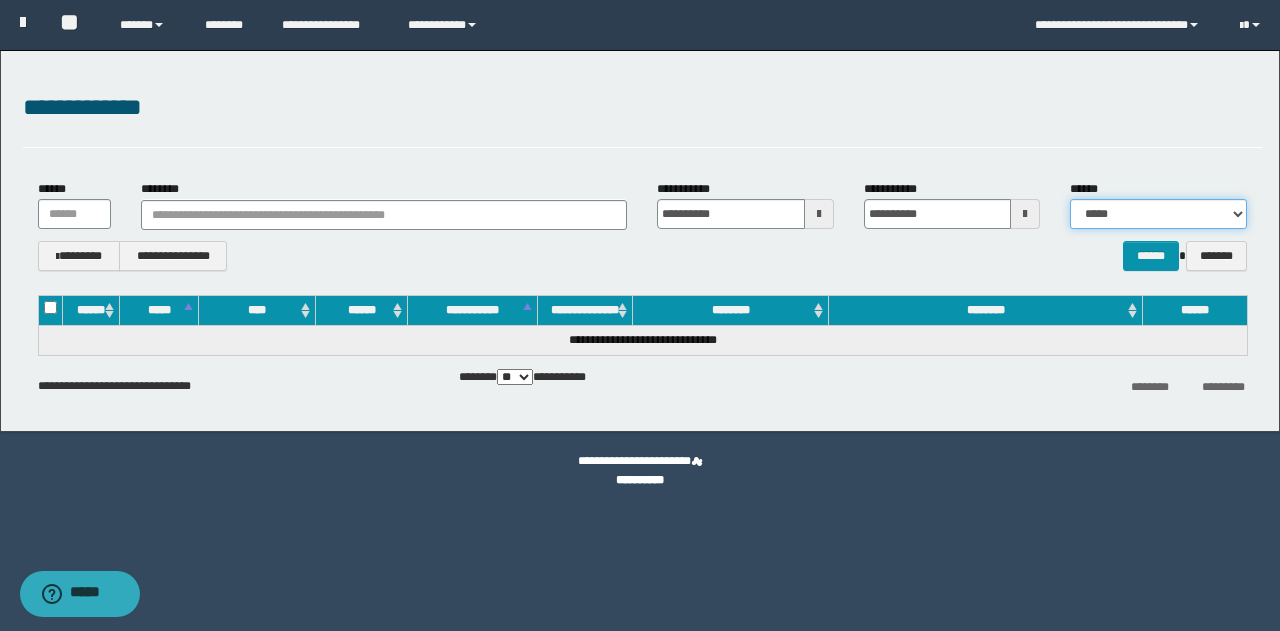 click on "**********" at bounding box center (1158, 214) 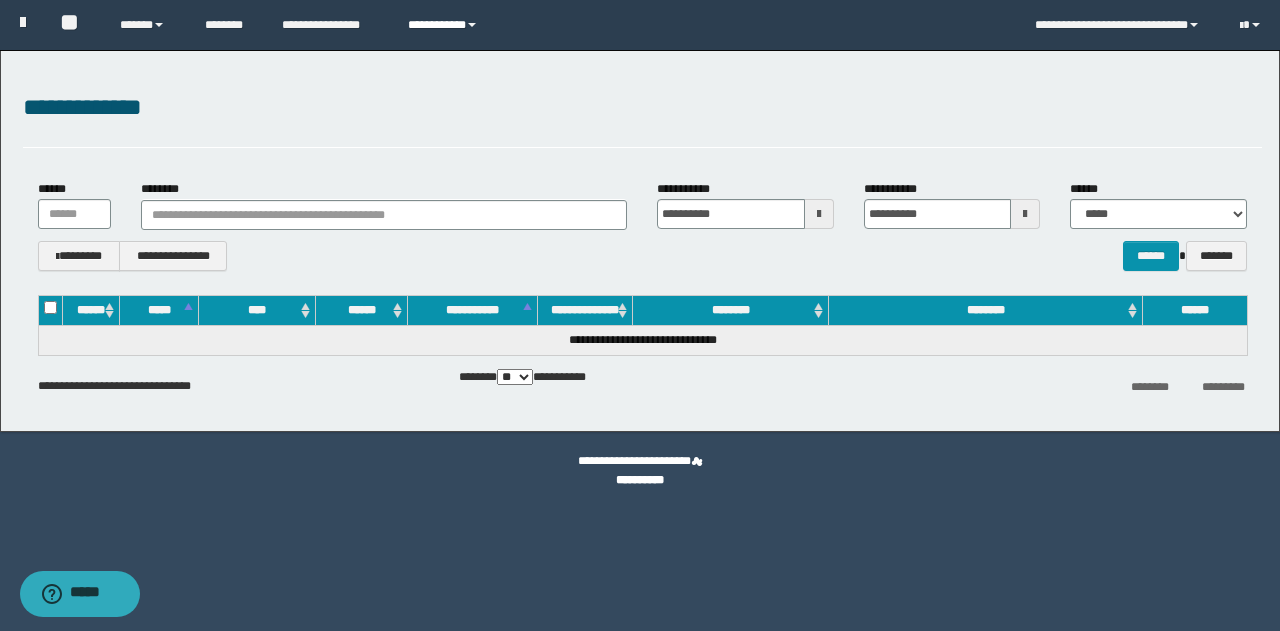 click on "**********" at bounding box center (445, 25) 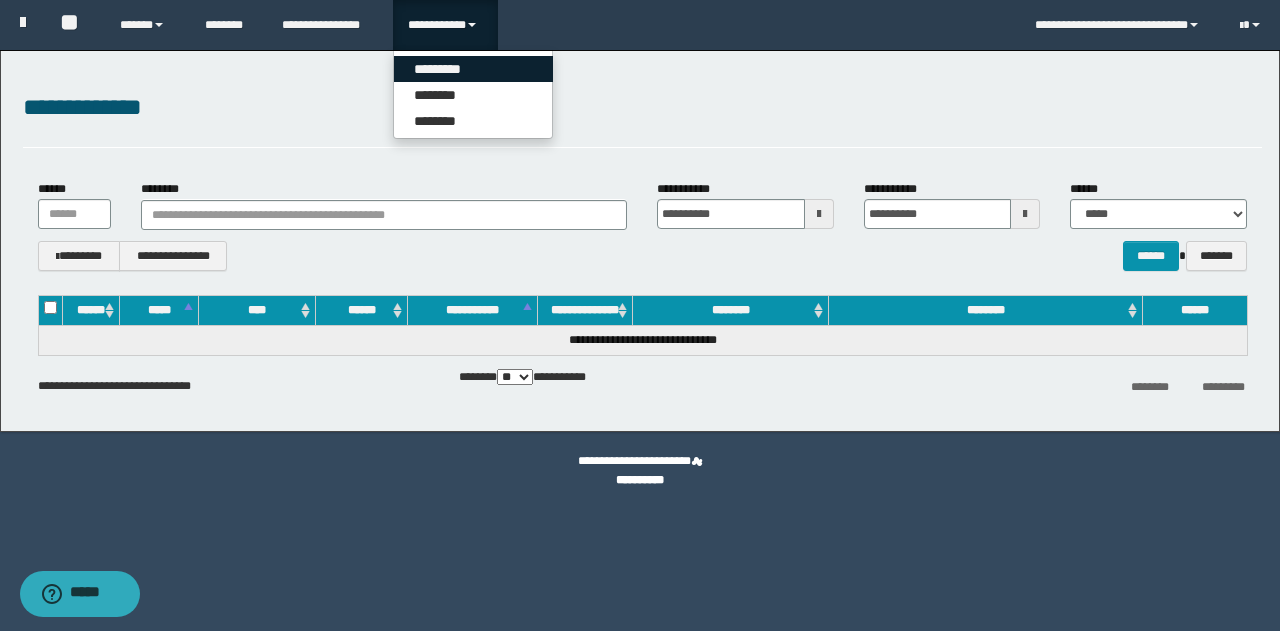 click on "*********" at bounding box center [473, 69] 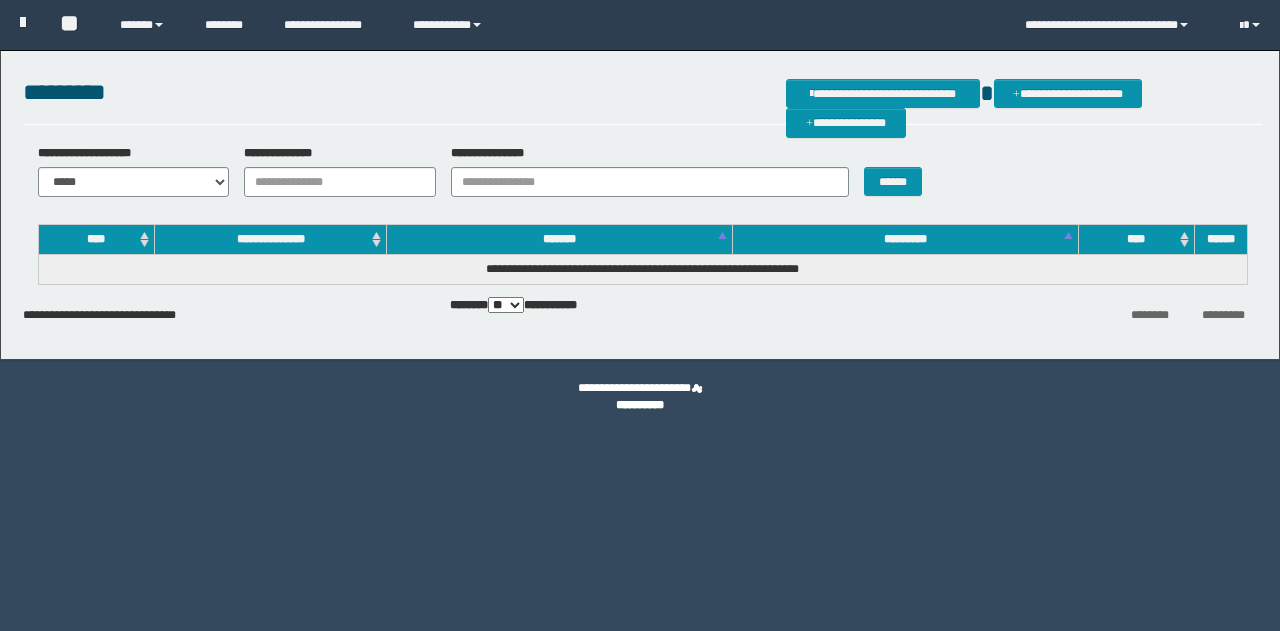 scroll, scrollTop: 0, scrollLeft: 0, axis: both 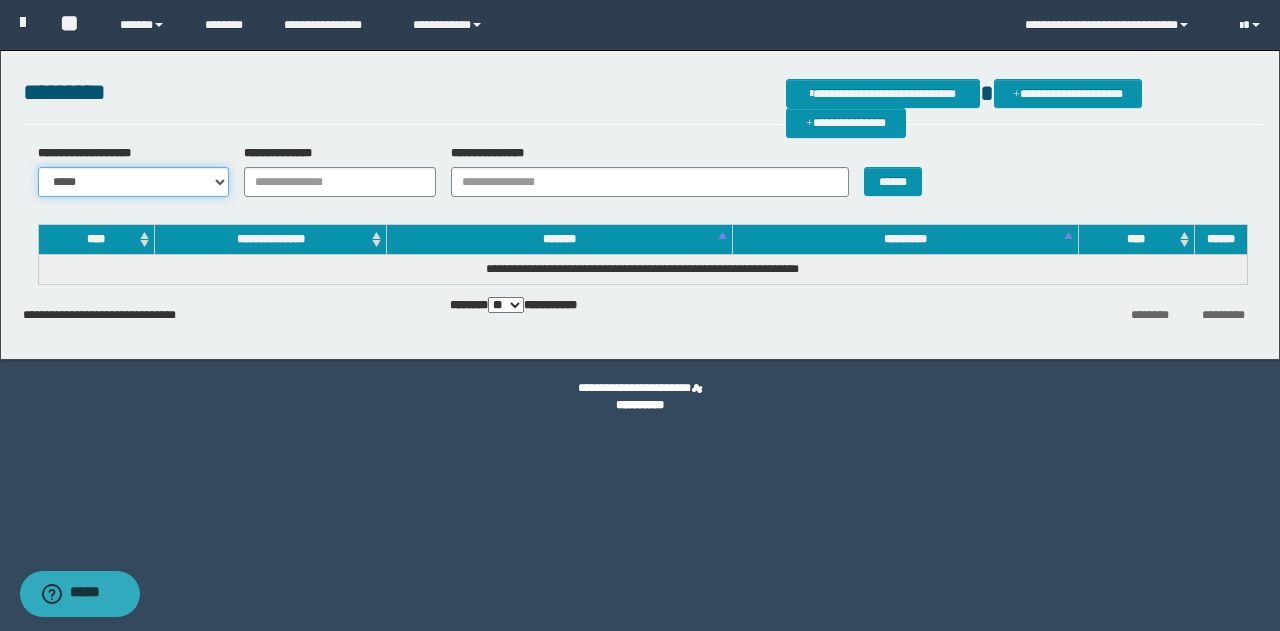 click on "**********" at bounding box center [134, 182] 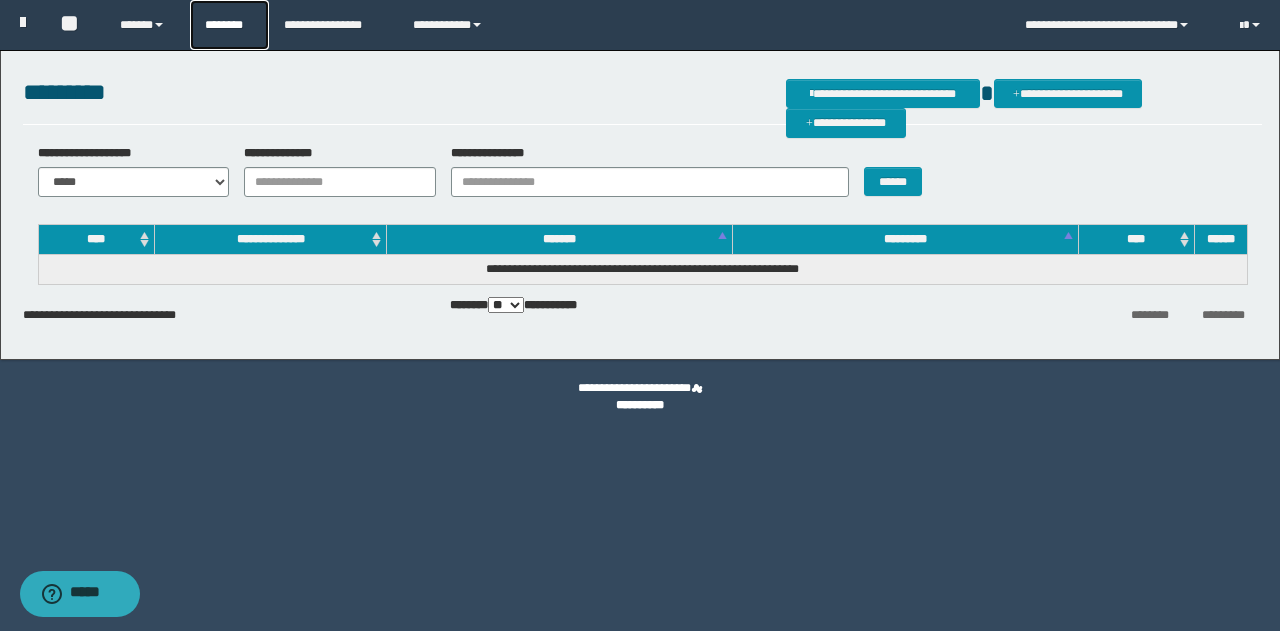 click on "********" at bounding box center (229, 25) 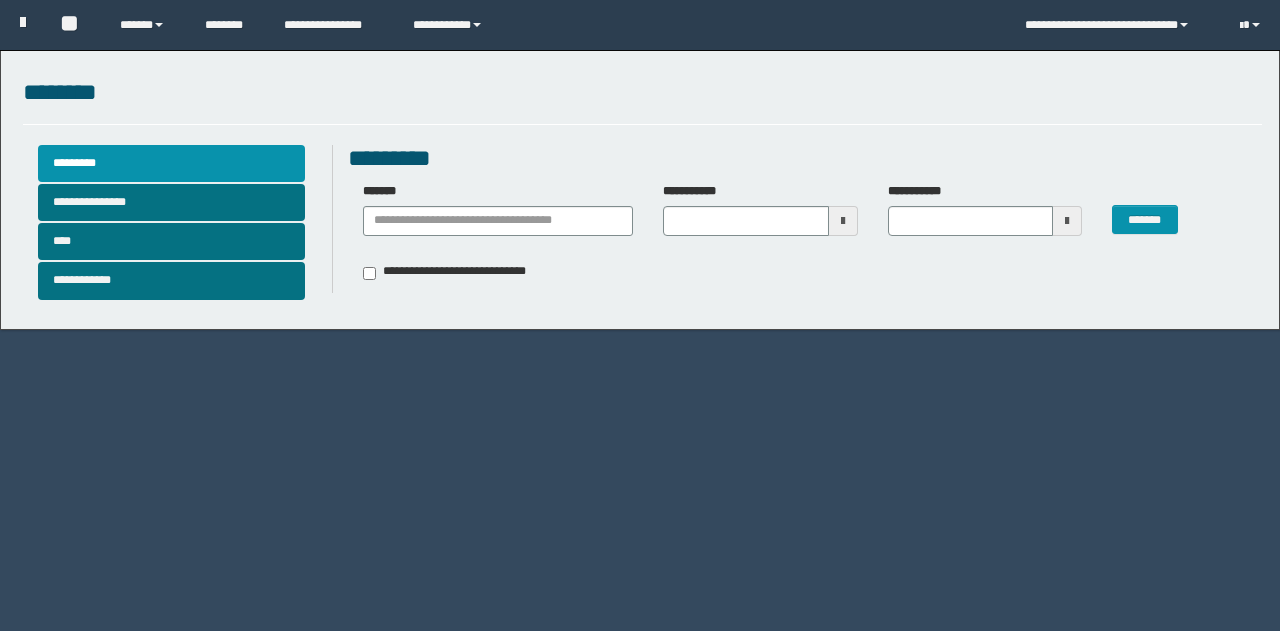 scroll, scrollTop: 0, scrollLeft: 0, axis: both 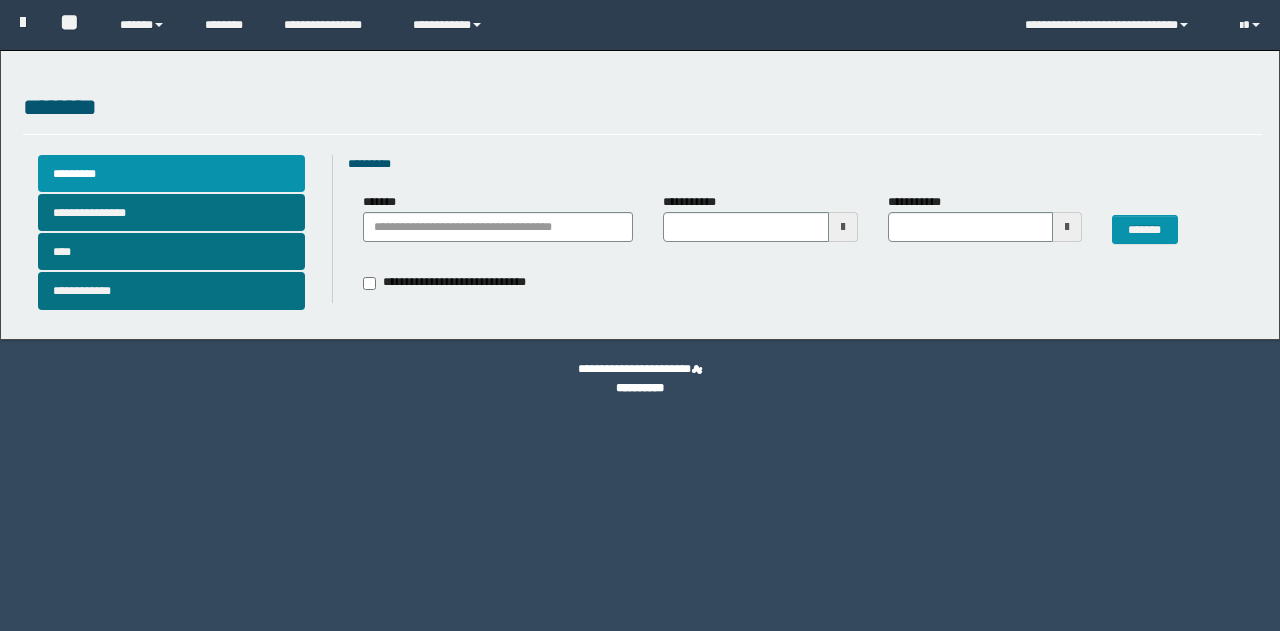 type 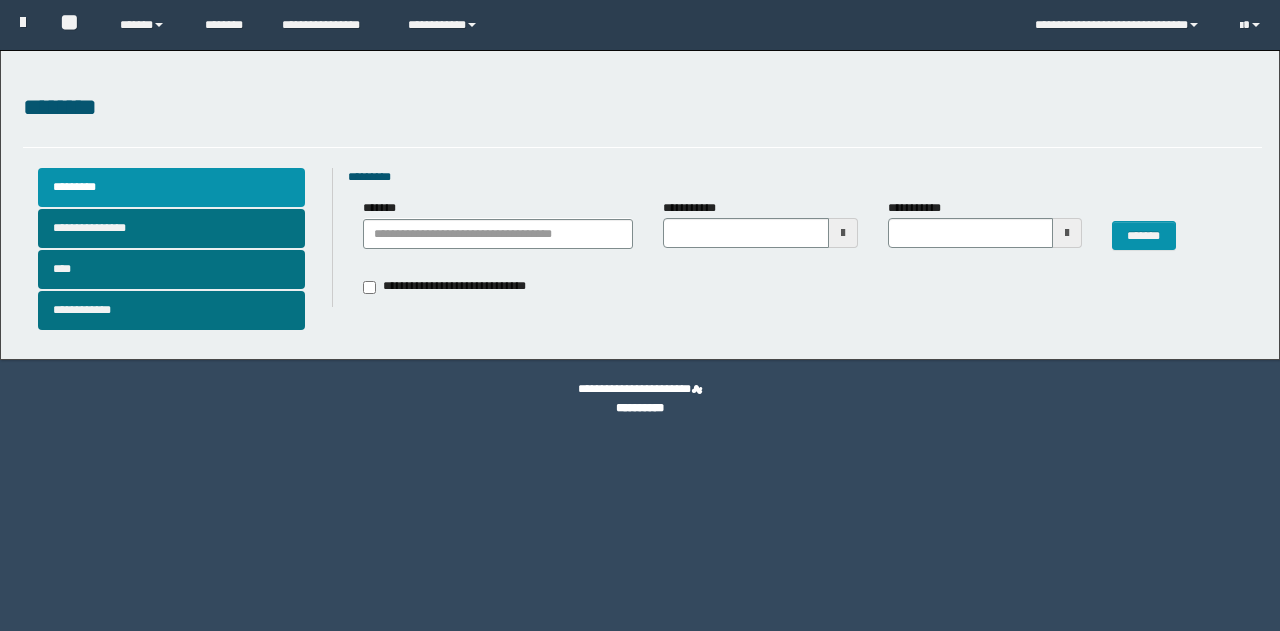 scroll, scrollTop: 0, scrollLeft: 0, axis: both 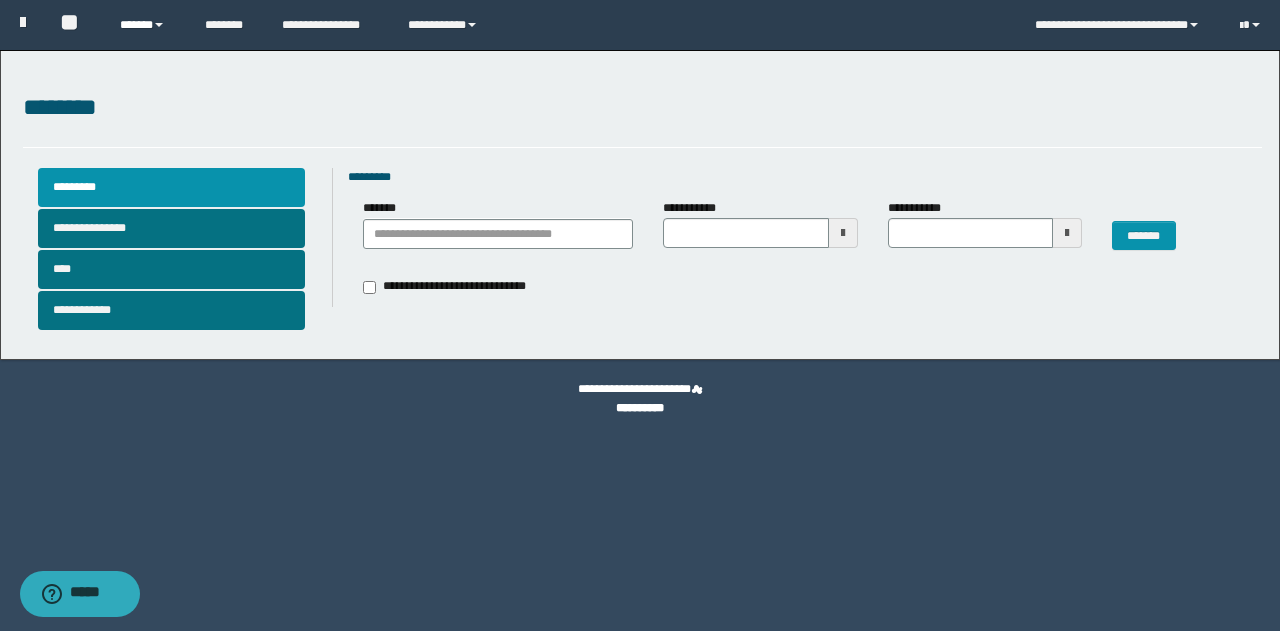 click on "******" at bounding box center (147, 25) 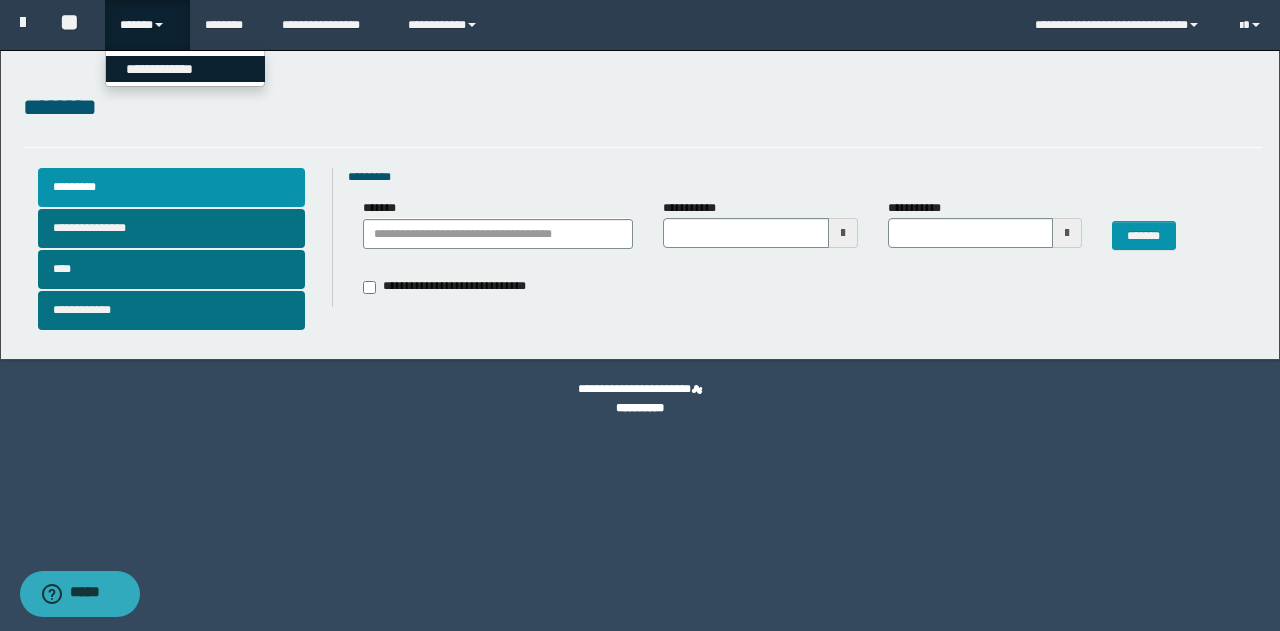 click on "**********" at bounding box center [185, 69] 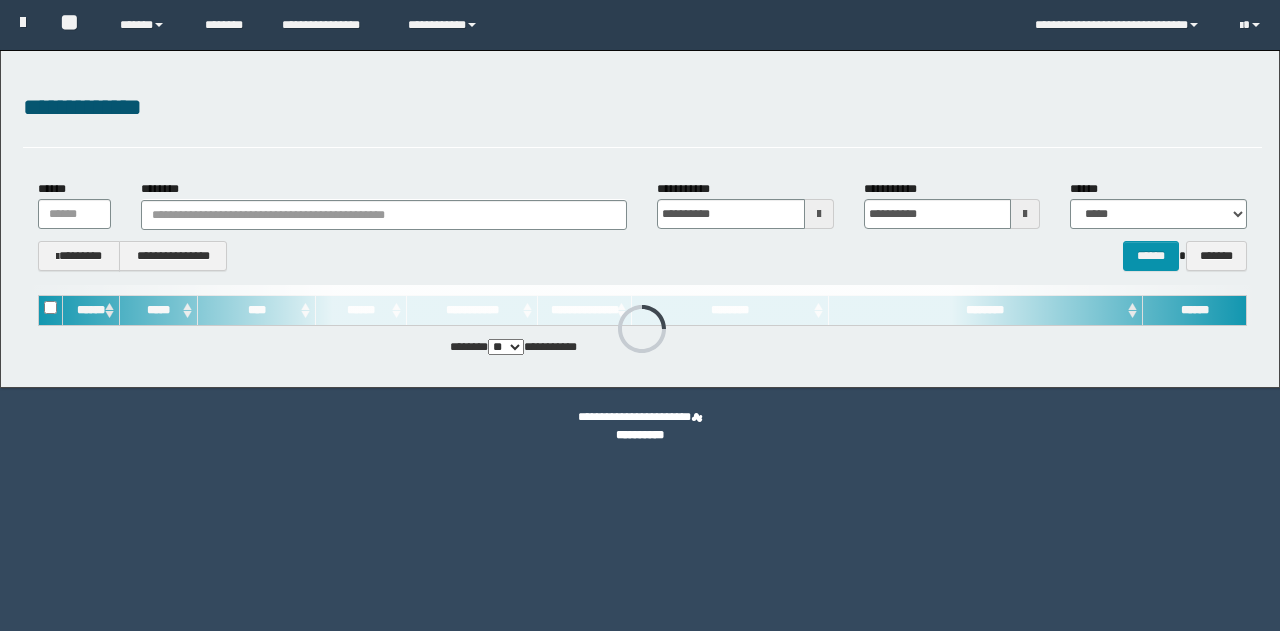 scroll, scrollTop: 0, scrollLeft: 0, axis: both 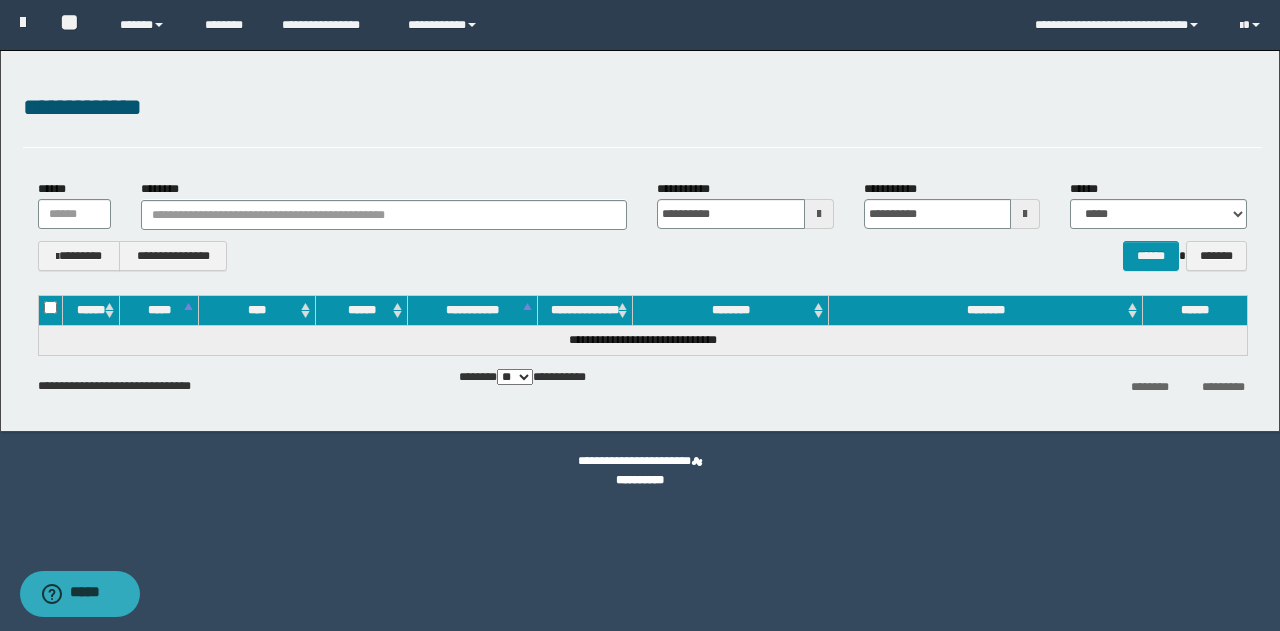 click on "********" at bounding box center (986, 310) 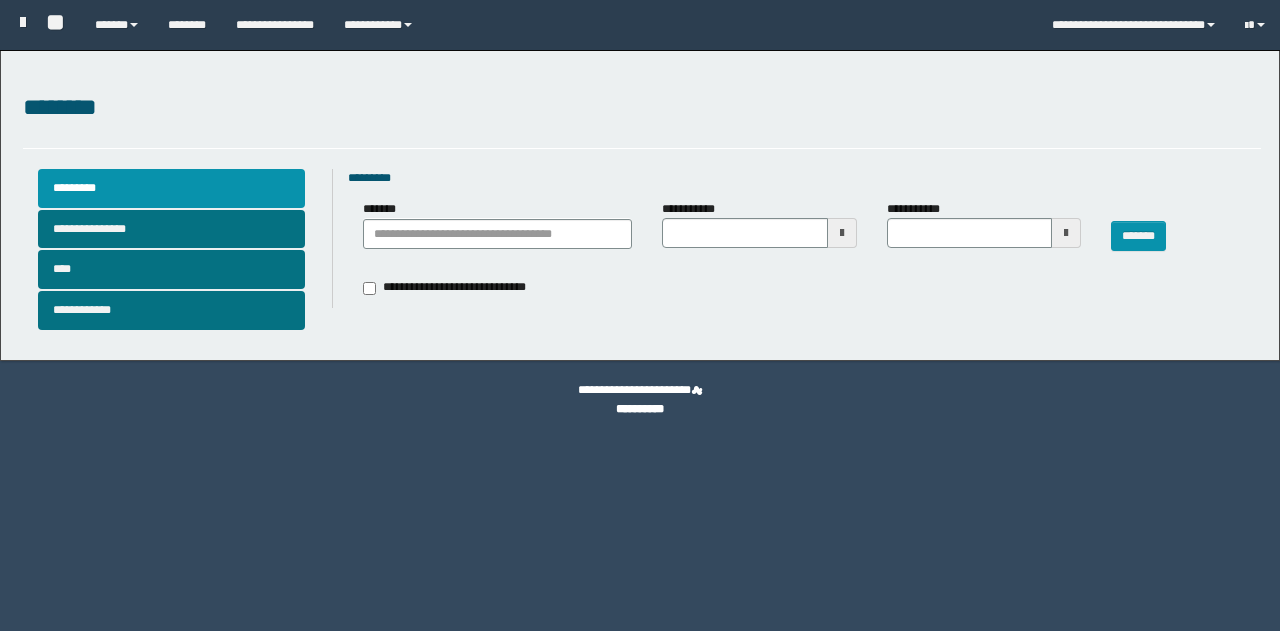 scroll, scrollTop: 0, scrollLeft: 0, axis: both 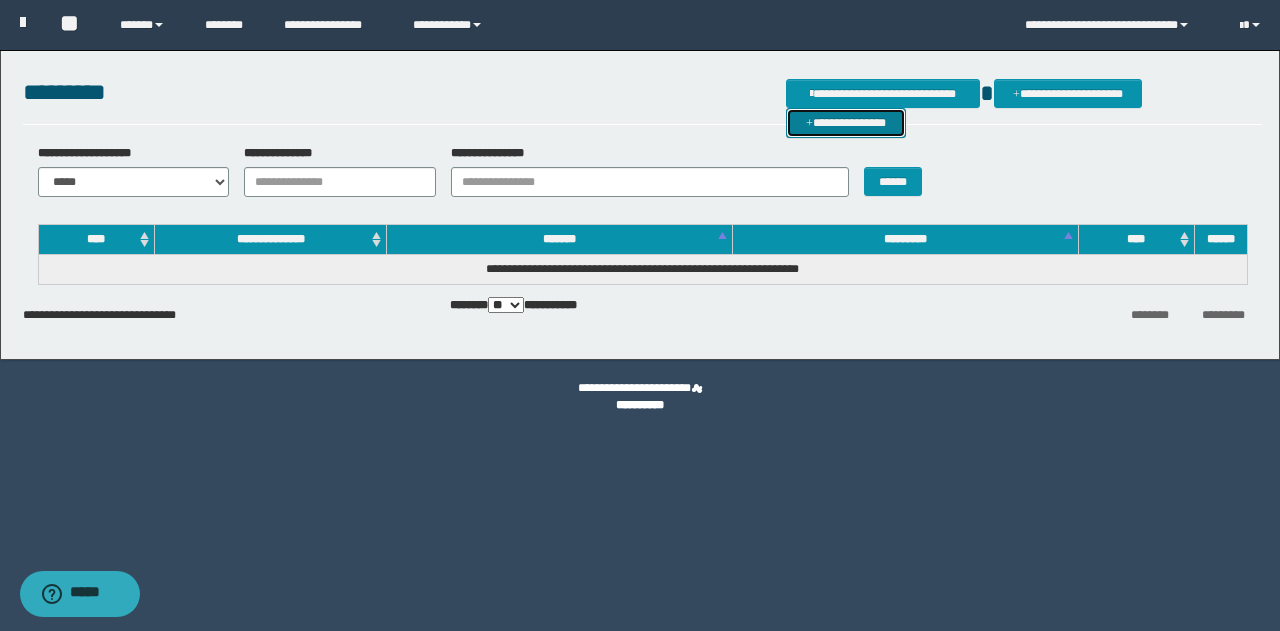 click on "**********" at bounding box center [846, 122] 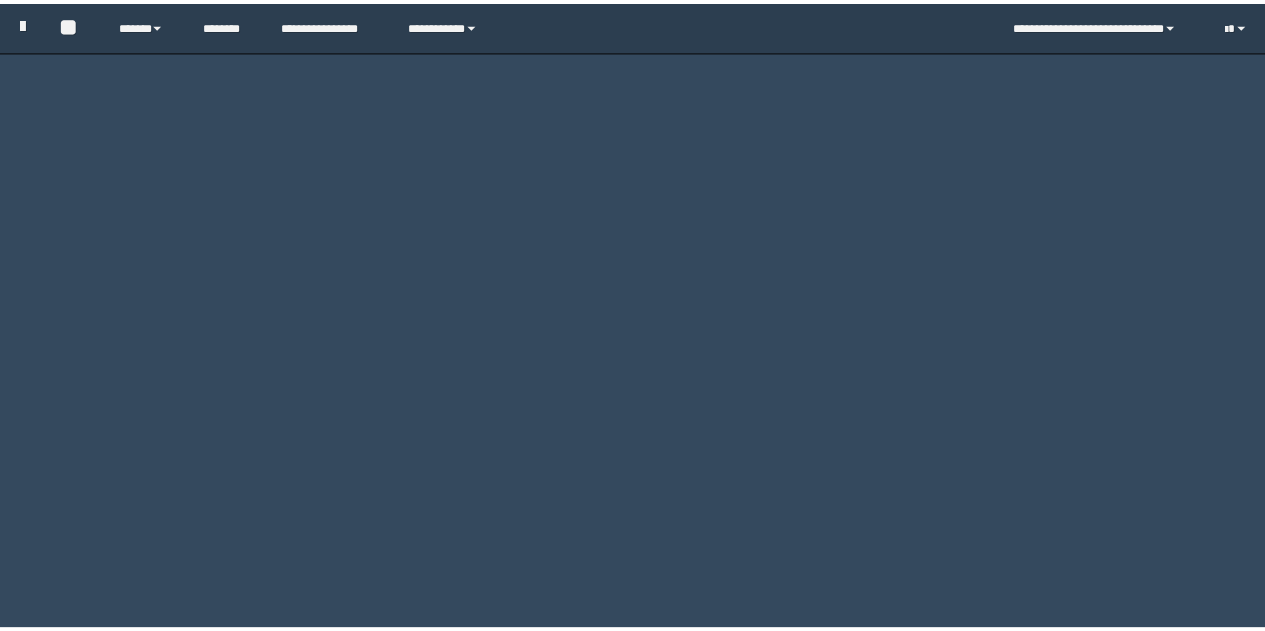 scroll, scrollTop: 0, scrollLeft: 0, axis: both 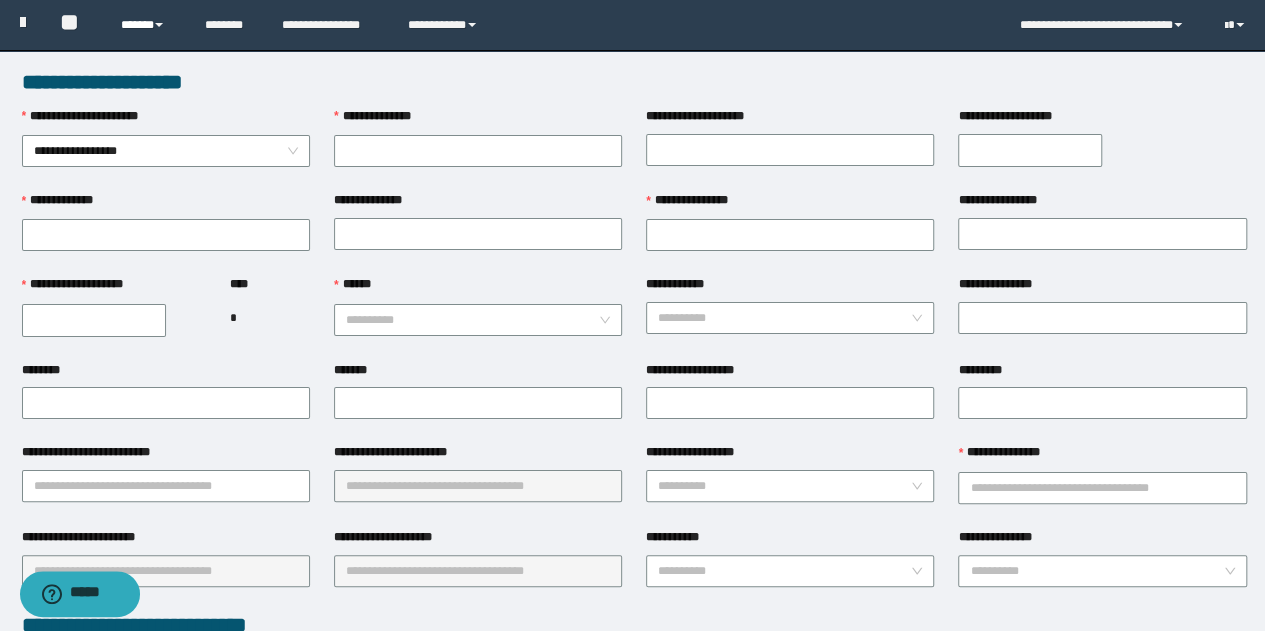 click on "******" at bounding box center [147, 25] 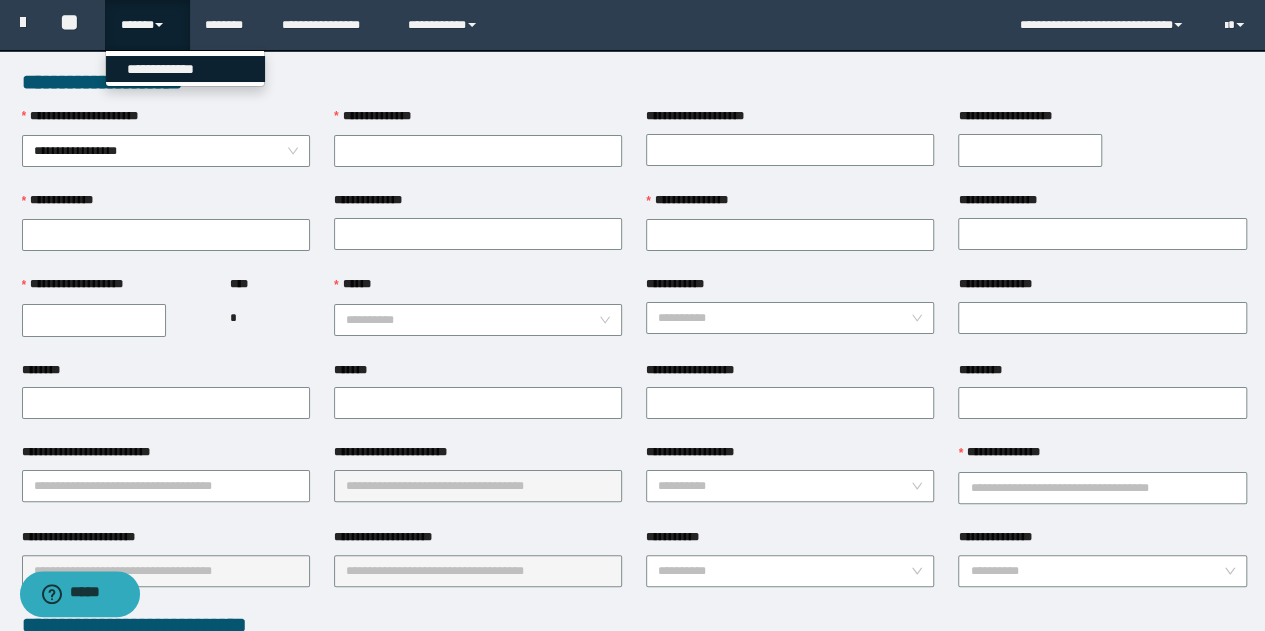 click on "**********" at bounding box center (185, 69) 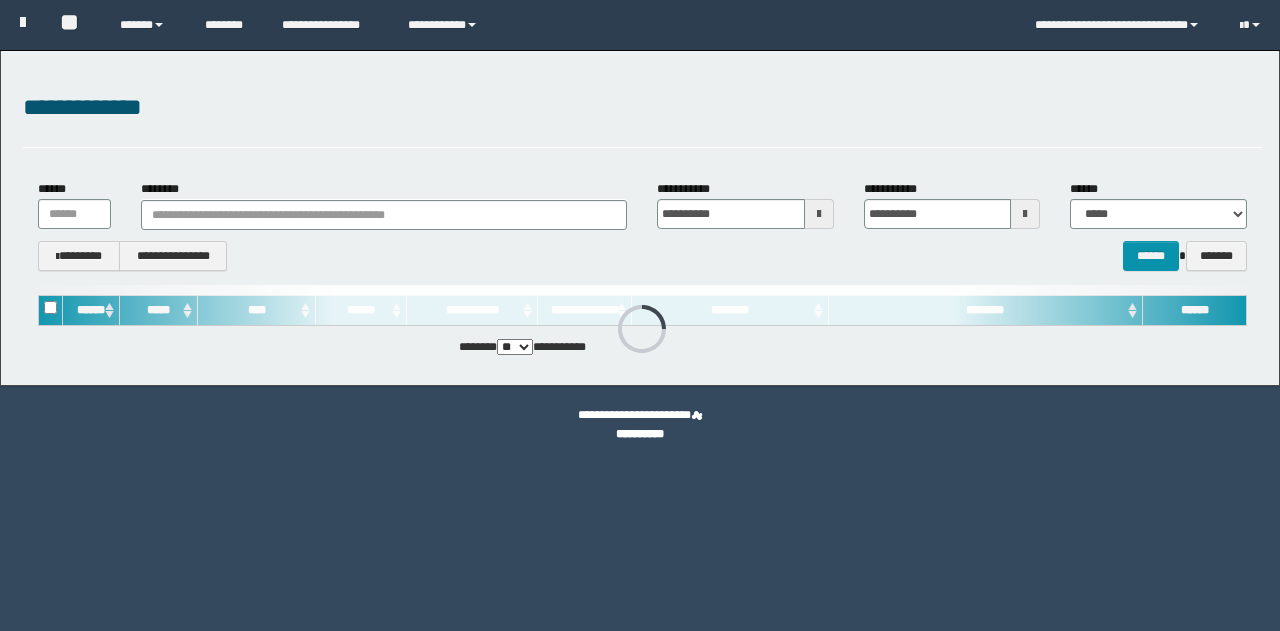 scroll, scrollTop: 0, scrollLeft: 0, axis: both 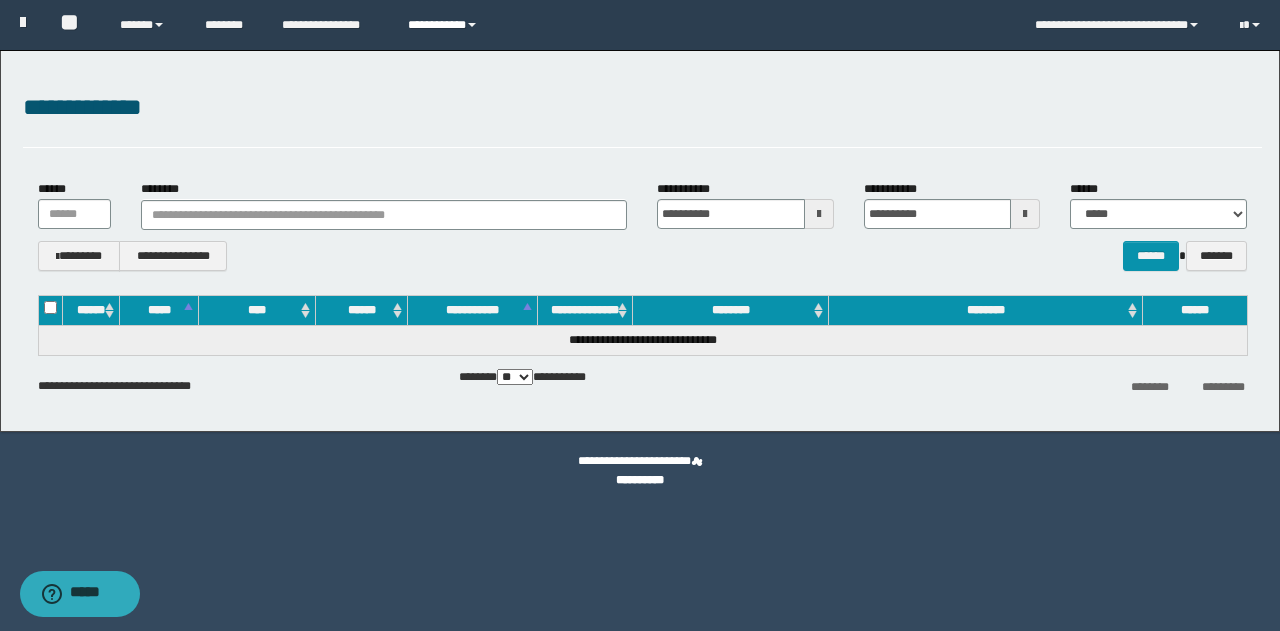 click on "**********" at bounding box center [445, 25] 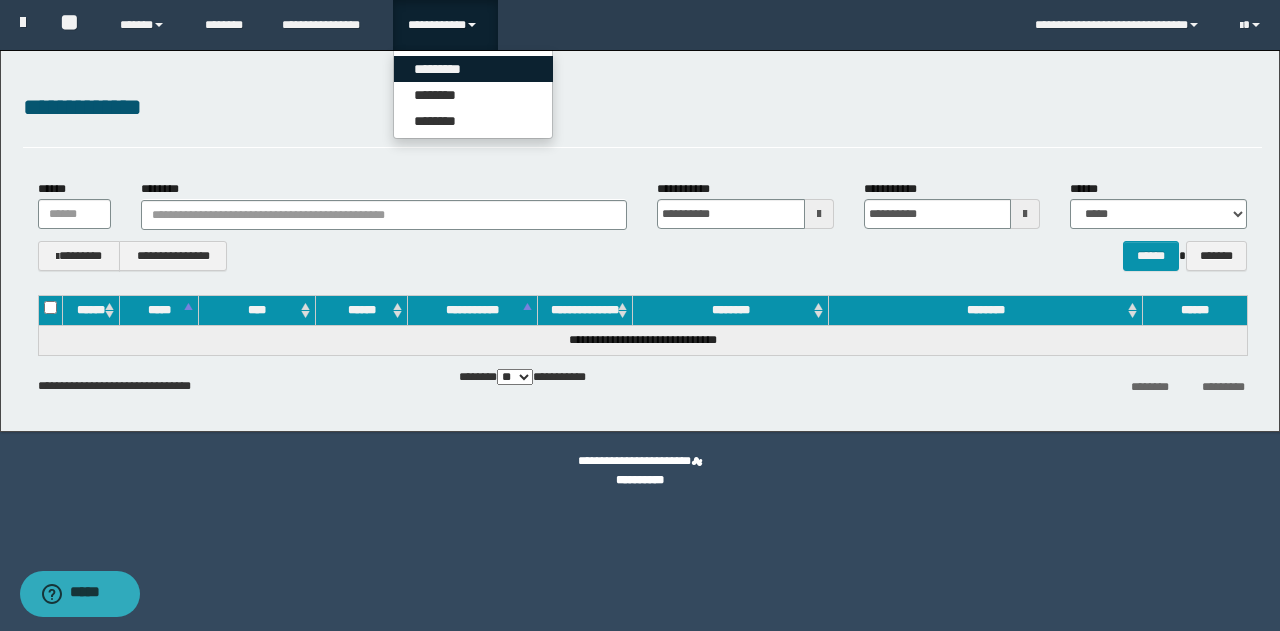 click on "*********" at bounding box center [473, 69] 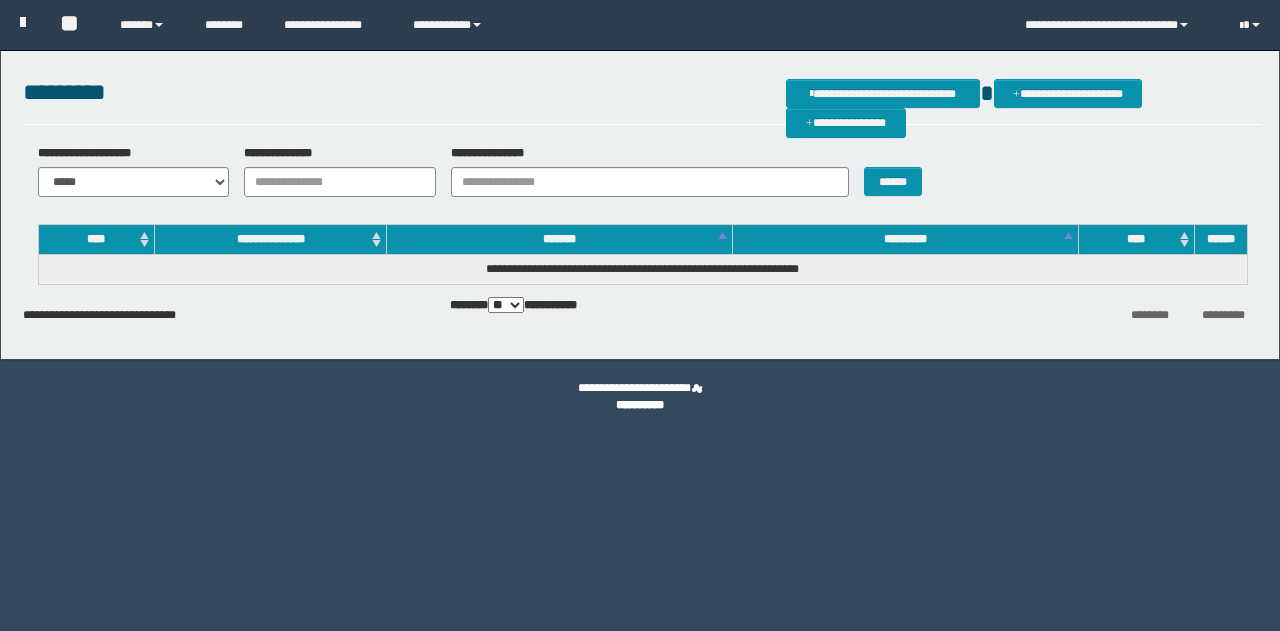 scroll, scrollTop: 0, scrollLeft: 0, axis: both 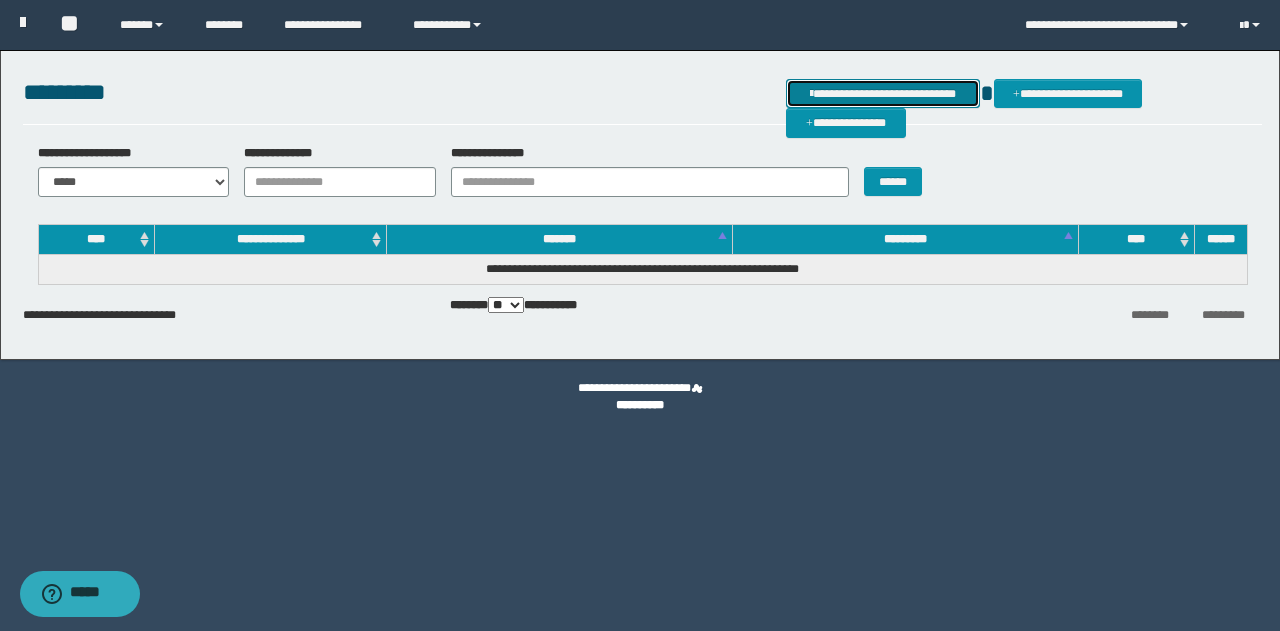 click on "**********" at bounding box center [883, 93] 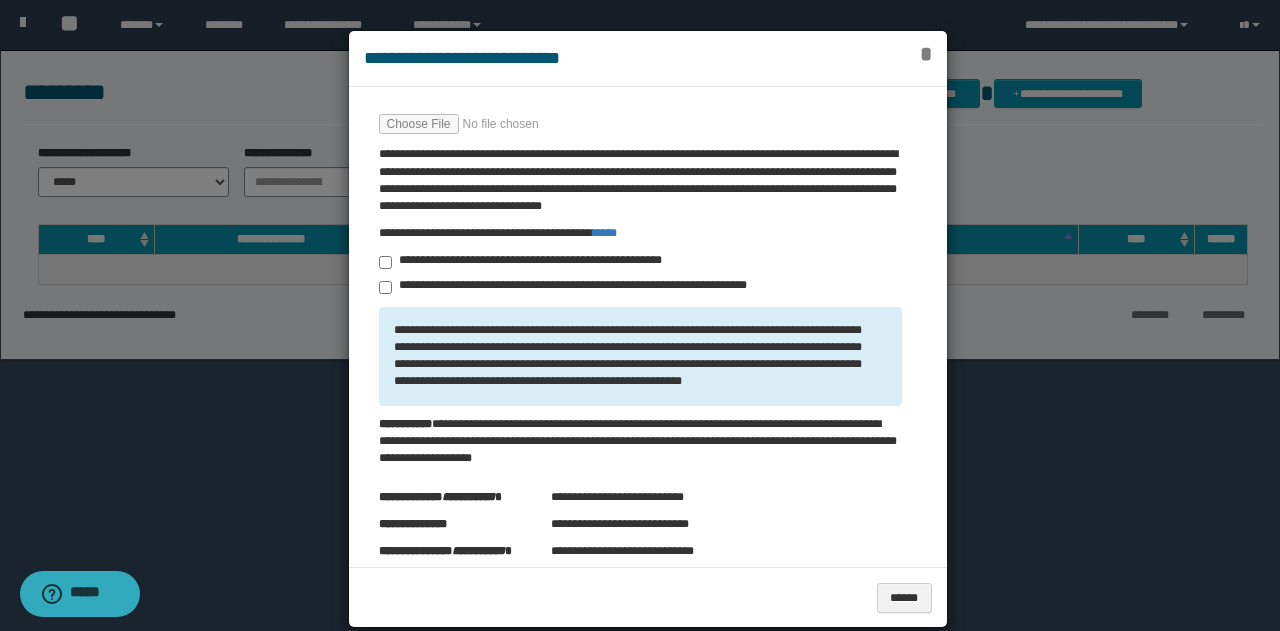 click on "*" at bounding box center [926, 54] 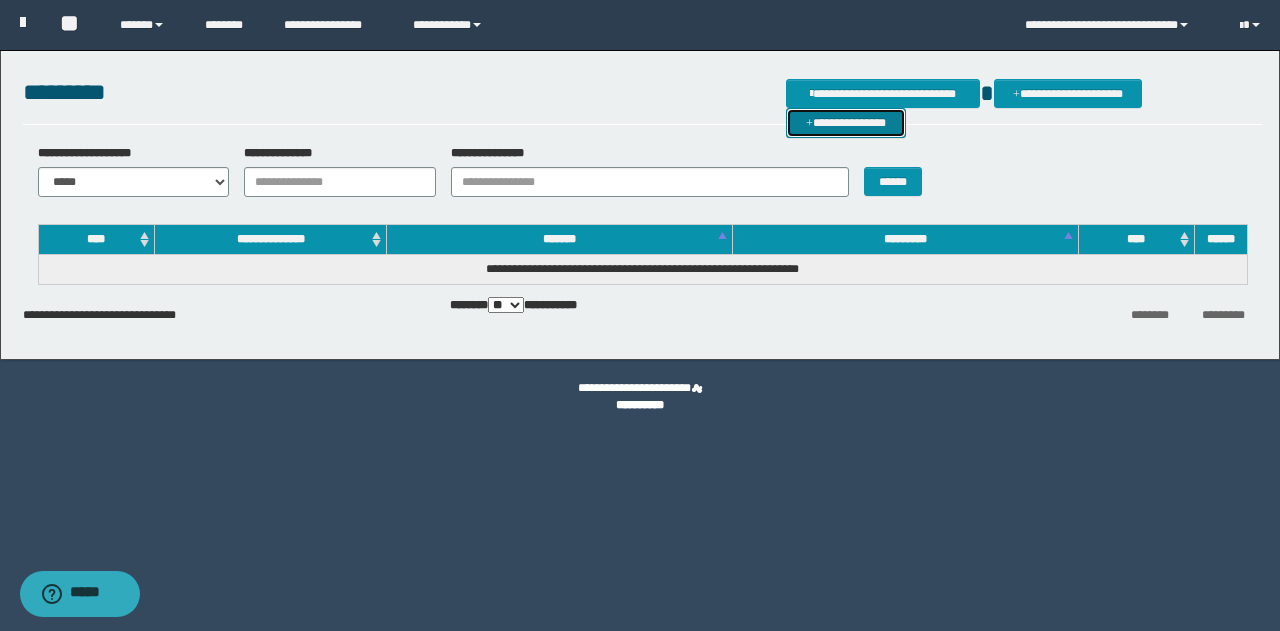 click on "**********" at bounding box center [846, 122] 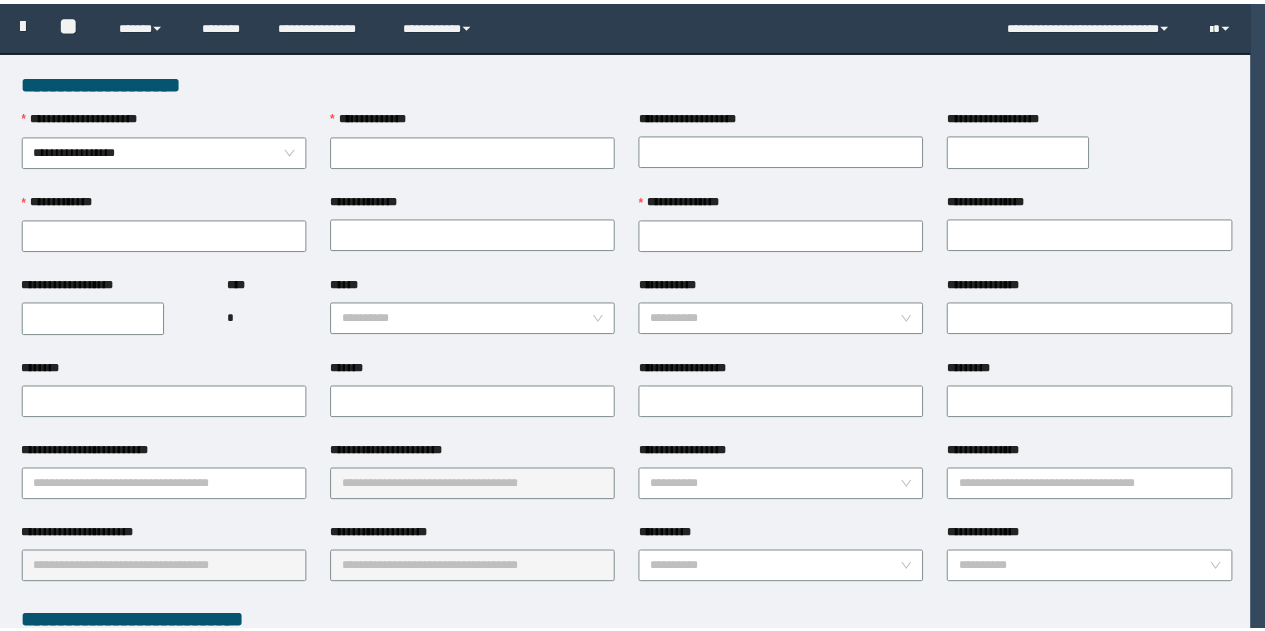 scroll, scrollTop: 0, scrollLeft: 0, axis: both 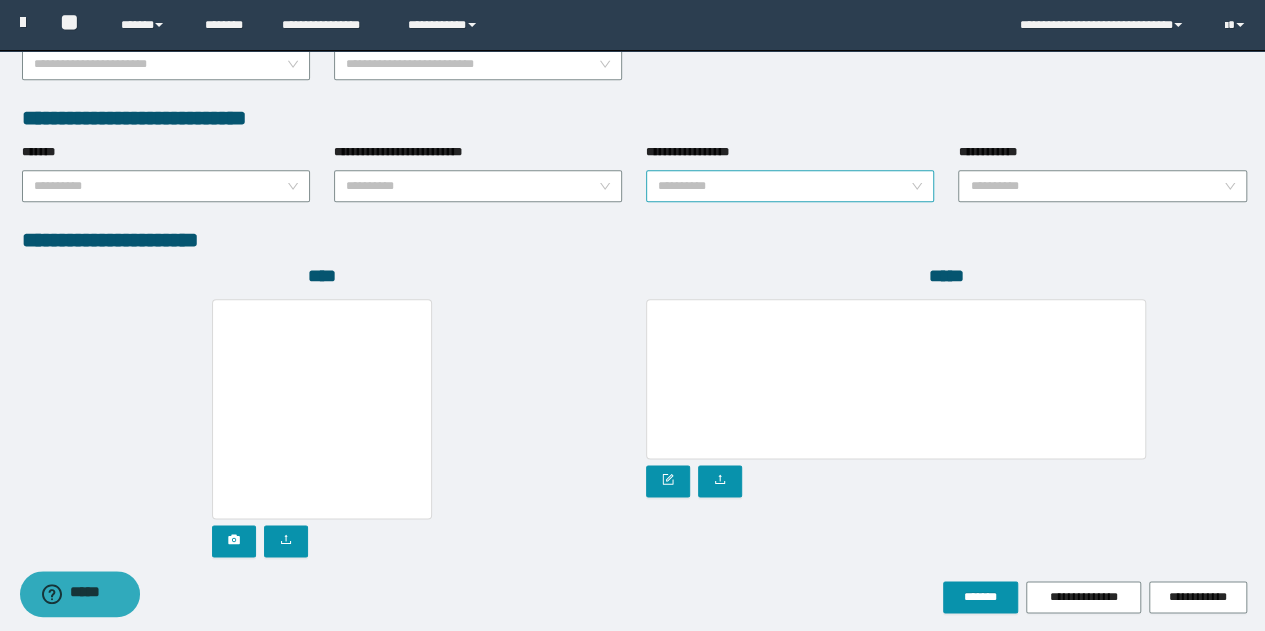 click on "**********" at bounding box center (790, 186) 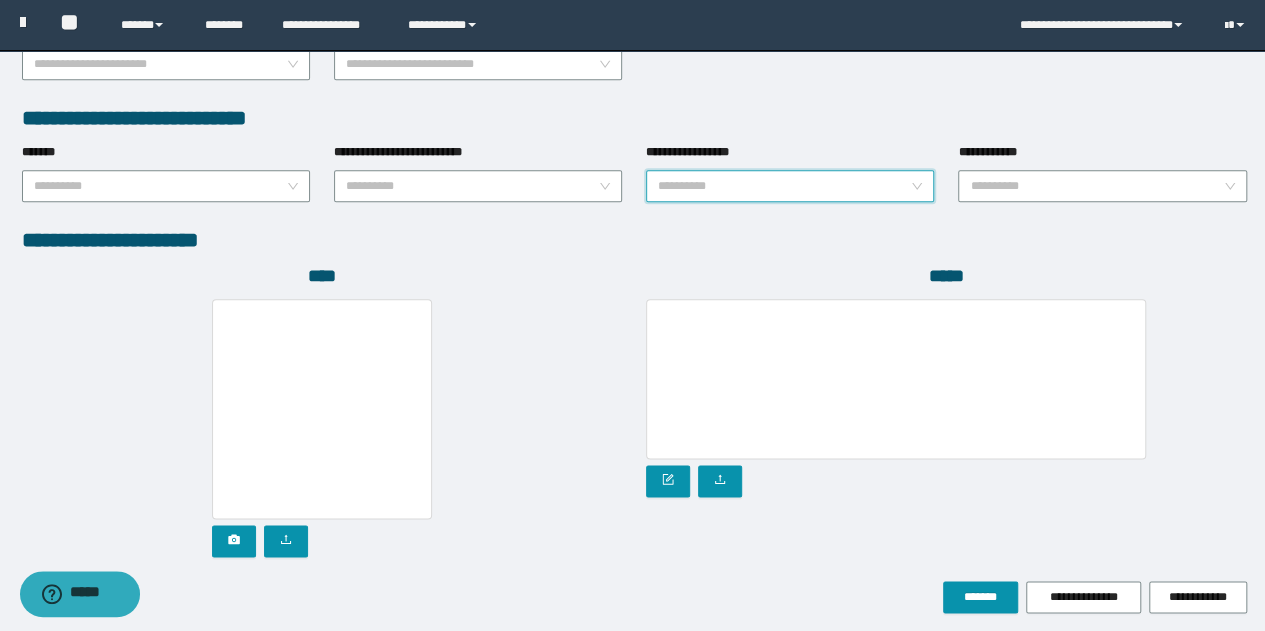 click on "**********" at bounding box center [790, 186] 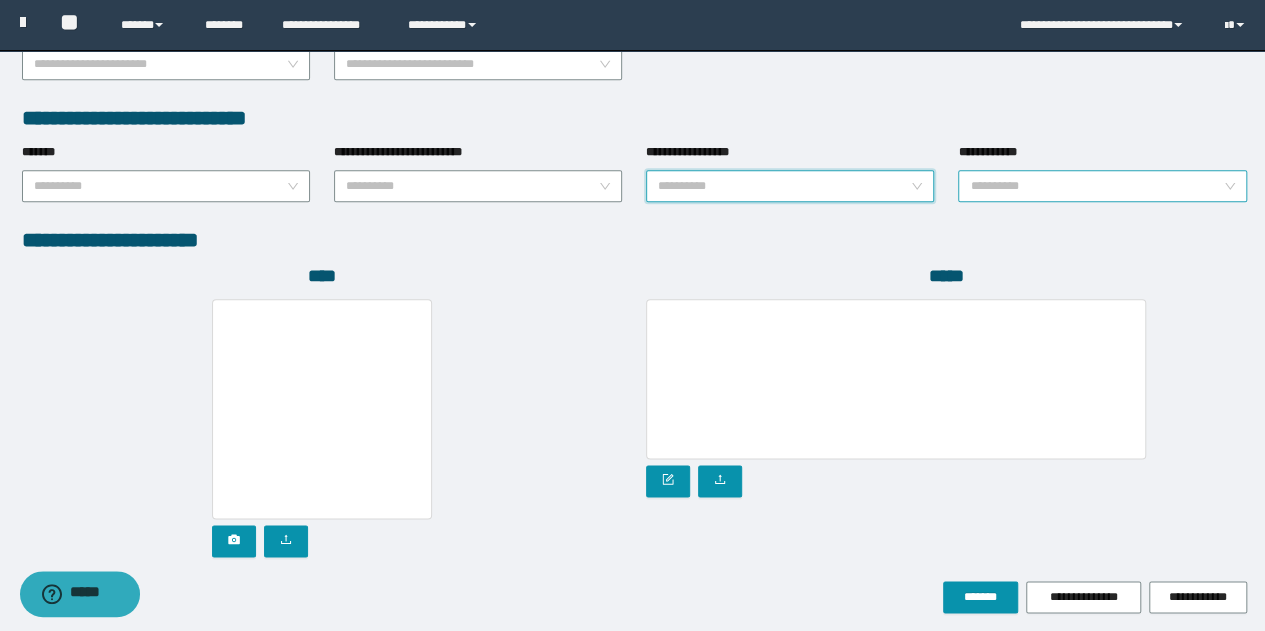 click on "**********" at bounding box center (1102, 186) 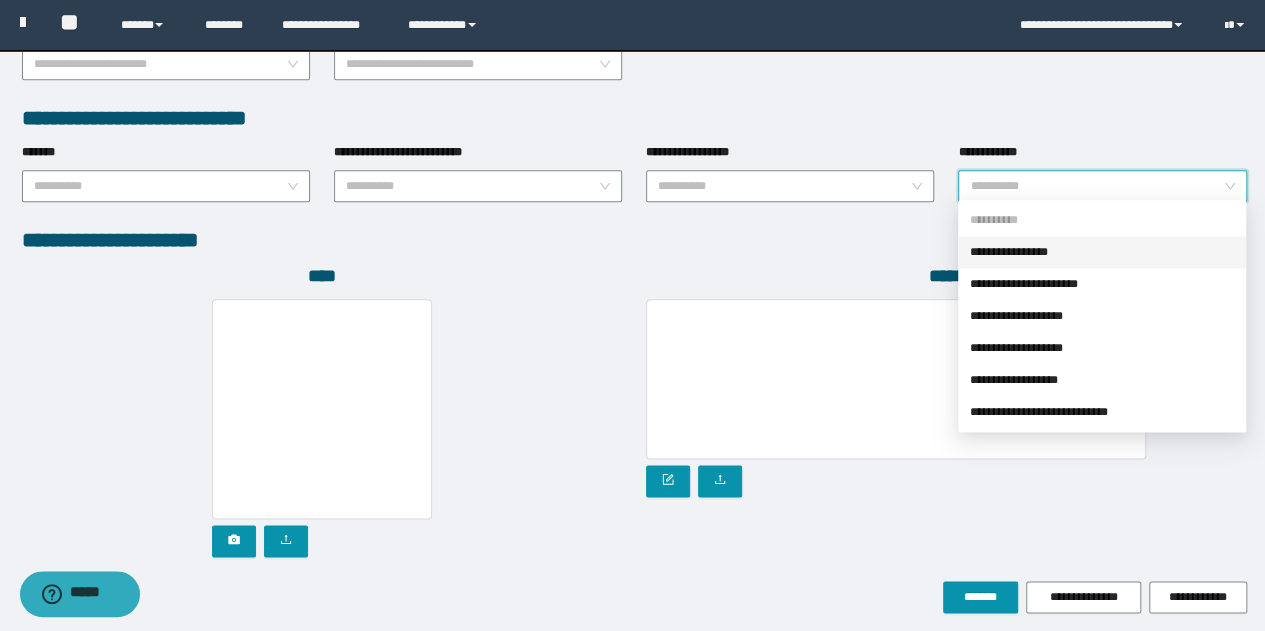 click on "**********" at bounding box center (634, 240) 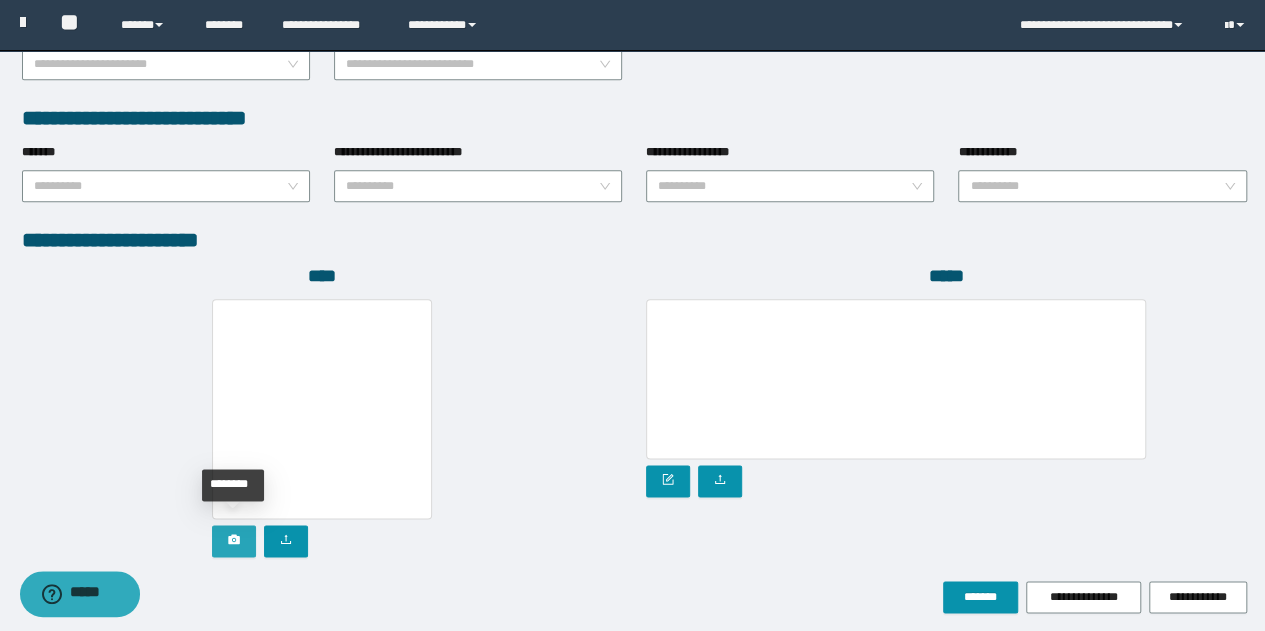 click 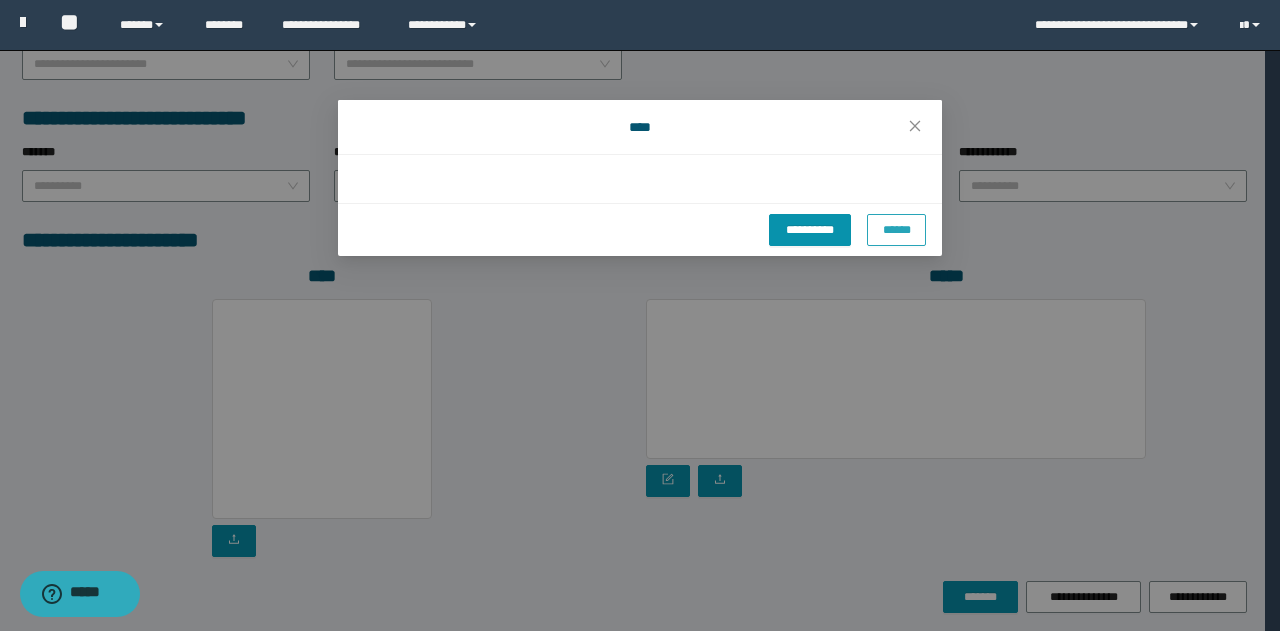click on "******" at bounding box center [896, 229] 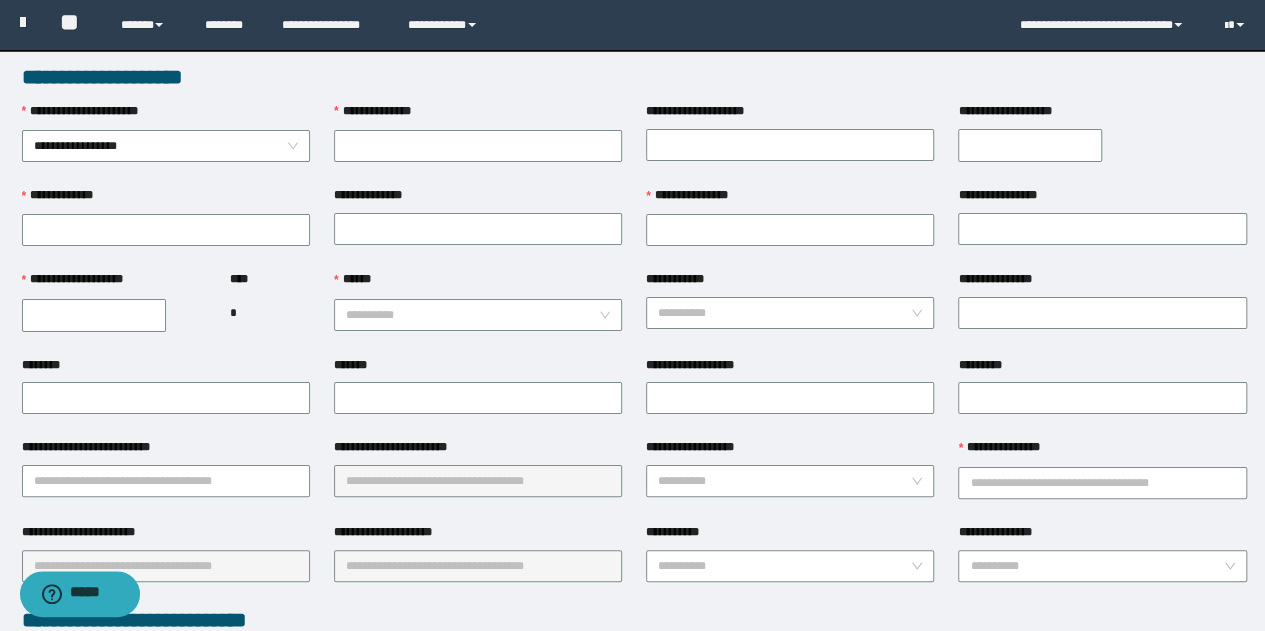 scroll, scrollTop: 0, scrollLeft: 0, axis: both 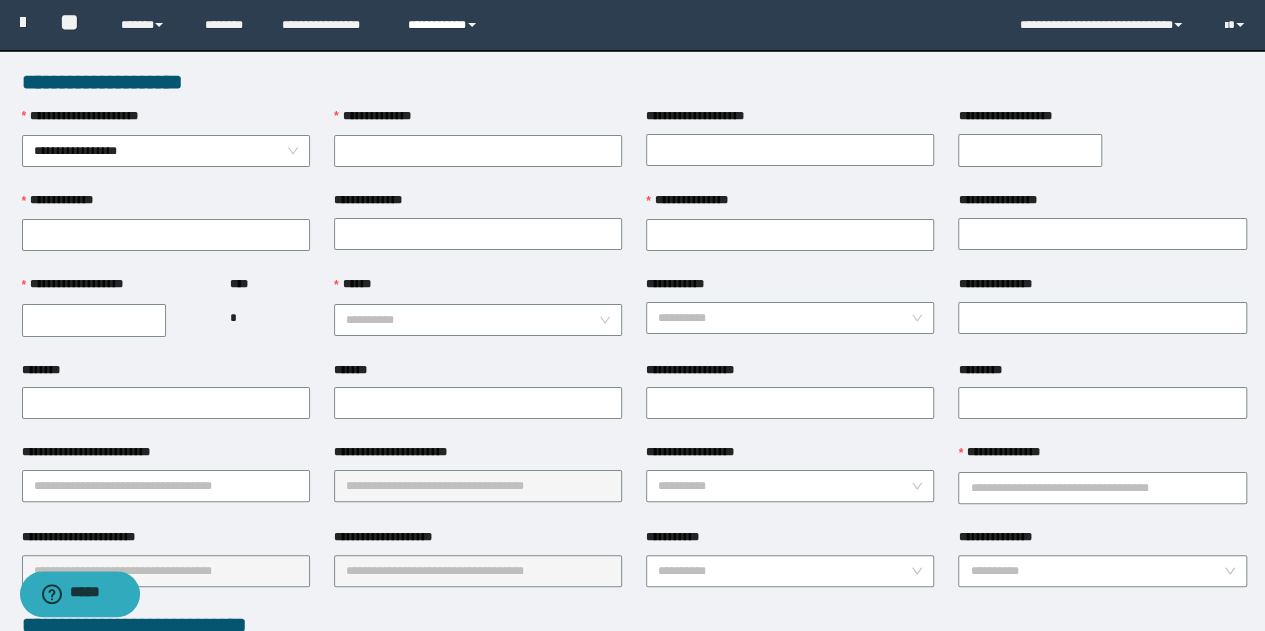 click on "**********" at bounding box center (445, 25) 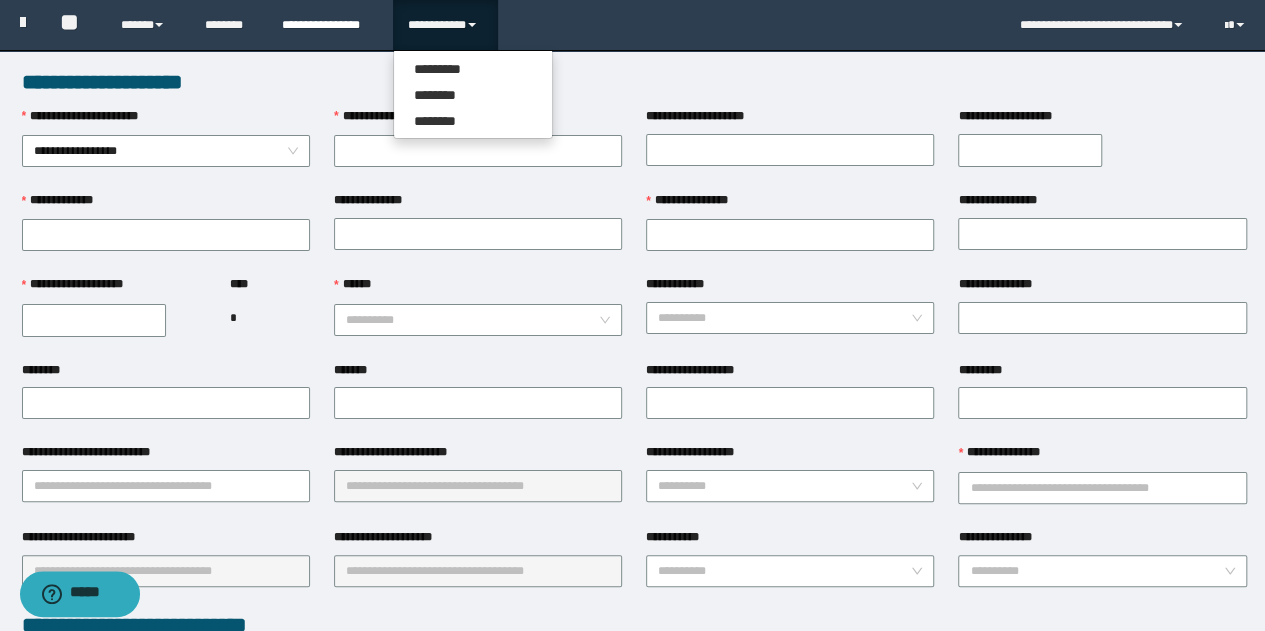 click on "**********" at bounding box center (330, 25) 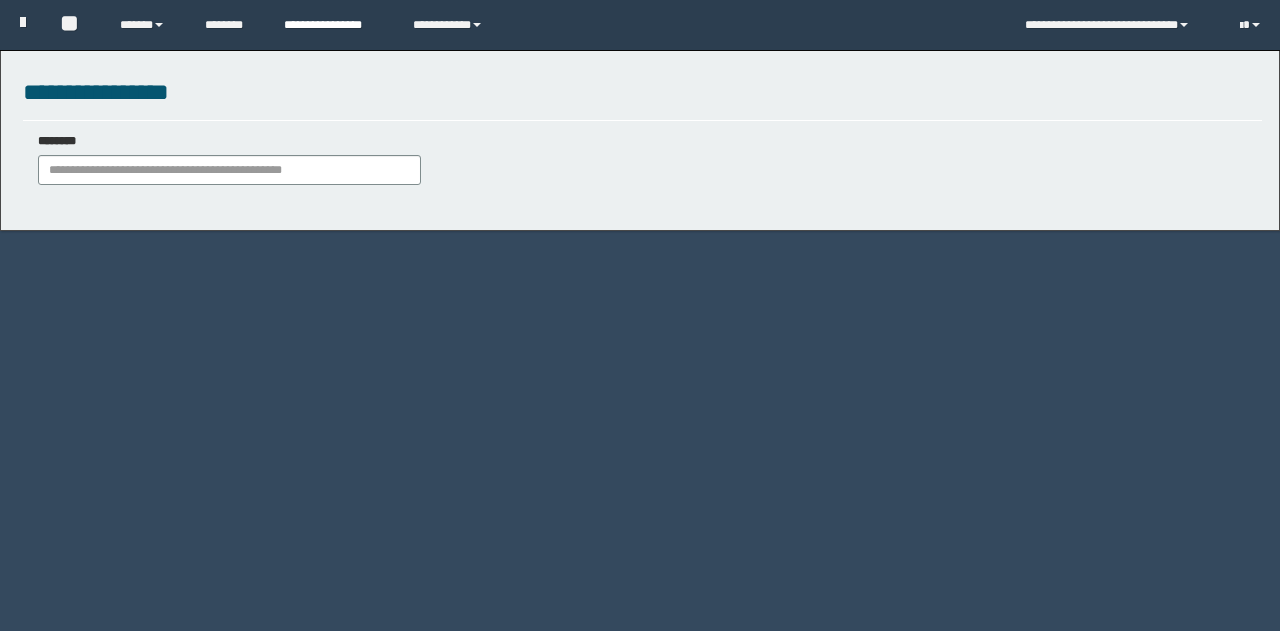 scroll, scrollTop: 0, scrollLeft: 0, axis: both 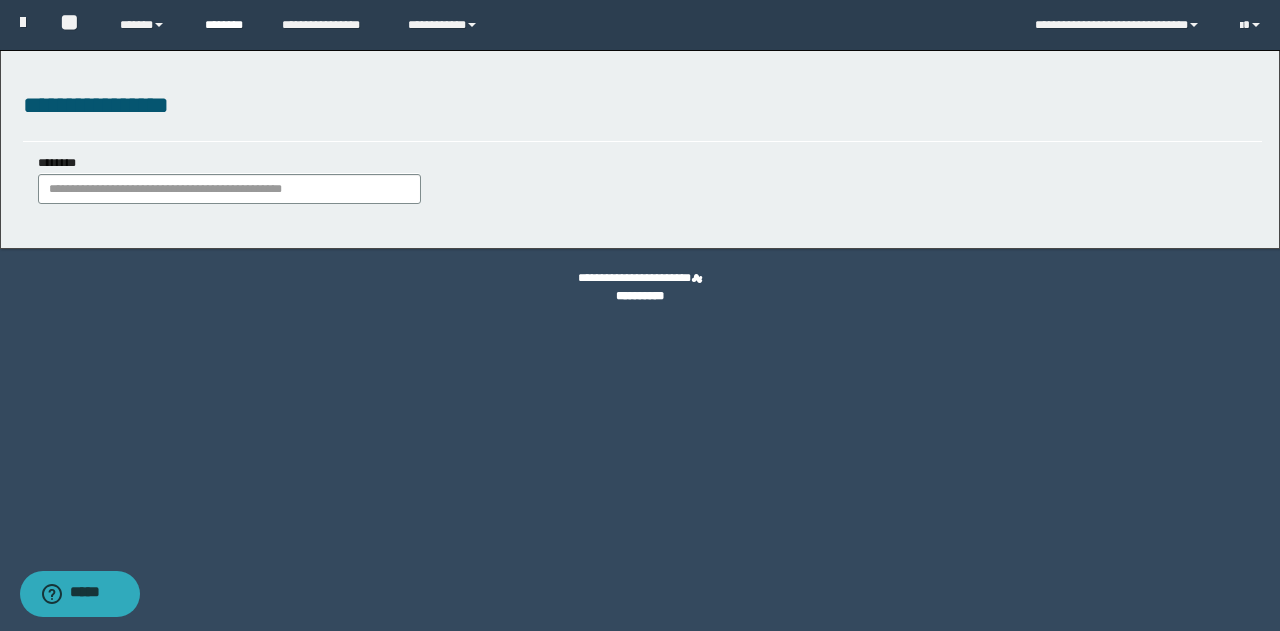 click on "********" at bounding box center [228, 25] 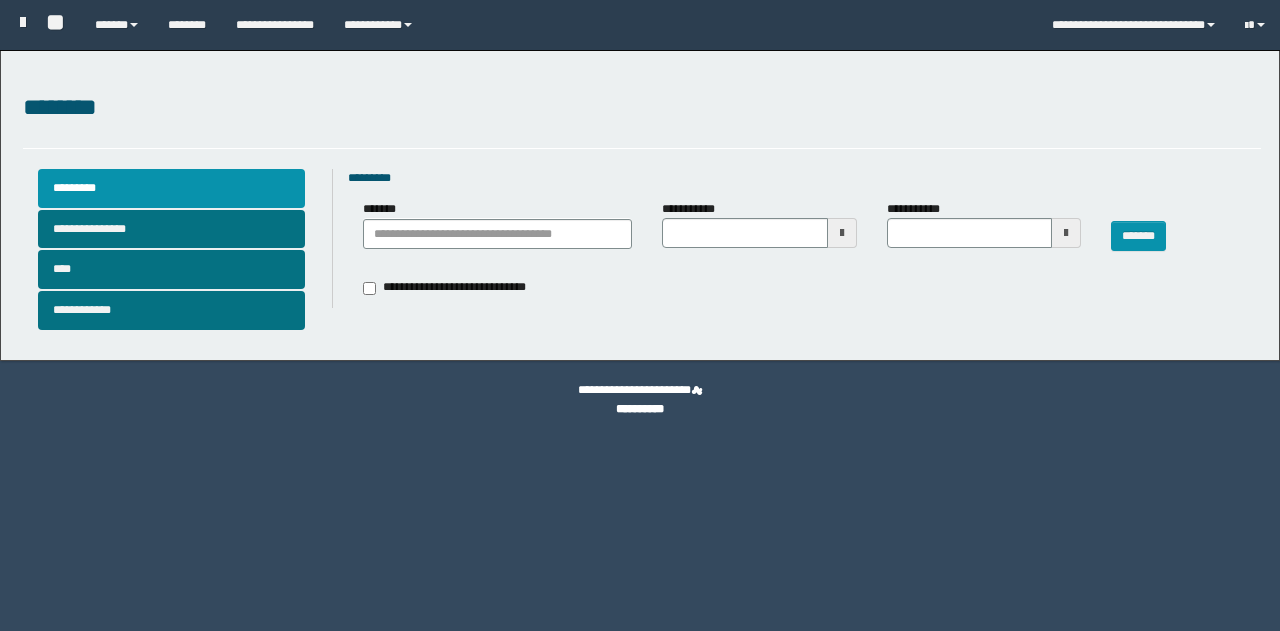 scroll, scrollTop: 0, scrollLeft: 0, axis: both 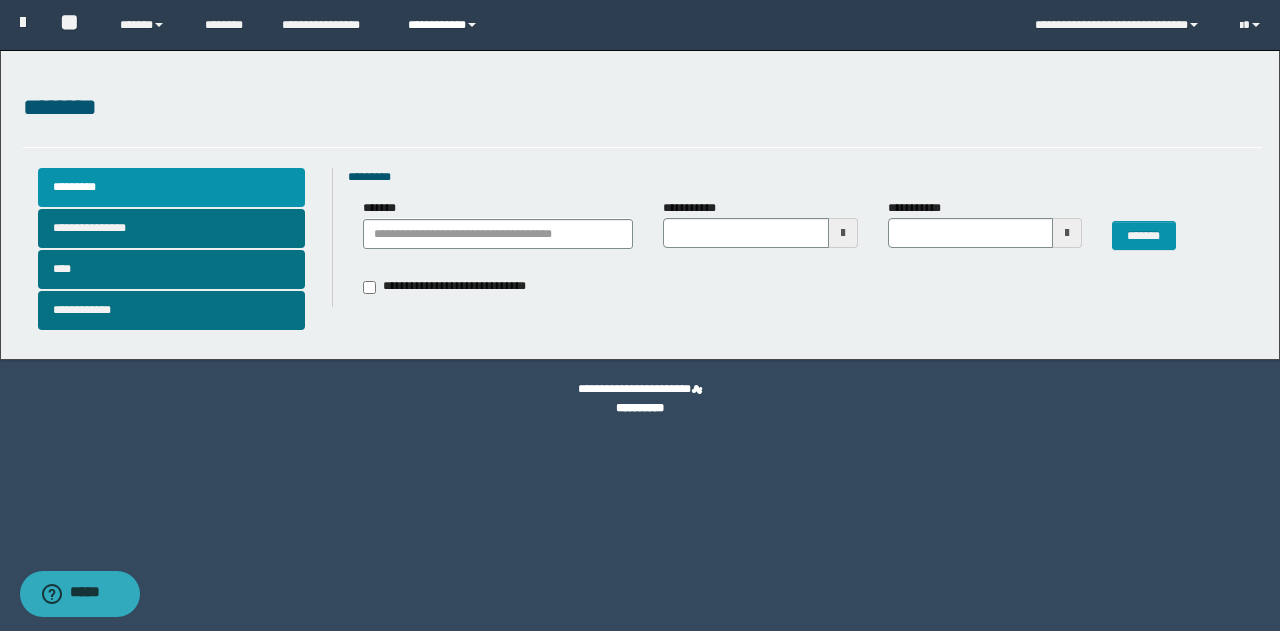 click on "**********" at bounding box center (445, 25) 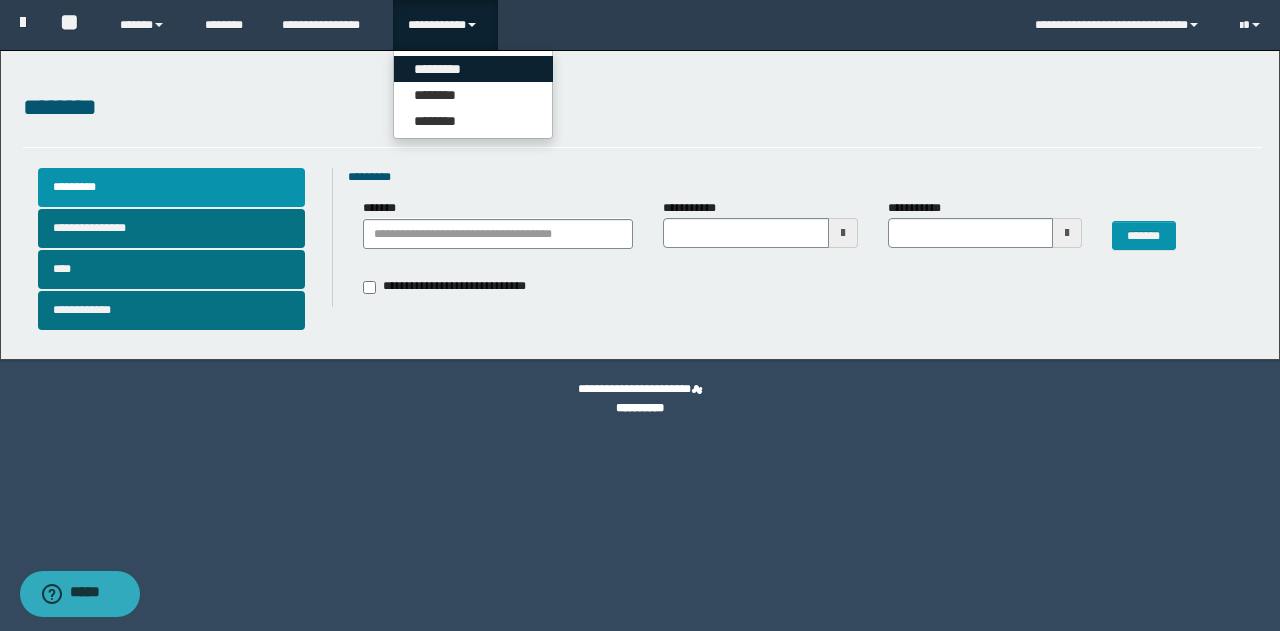 click on "*********" at bounding box center [473, 69] 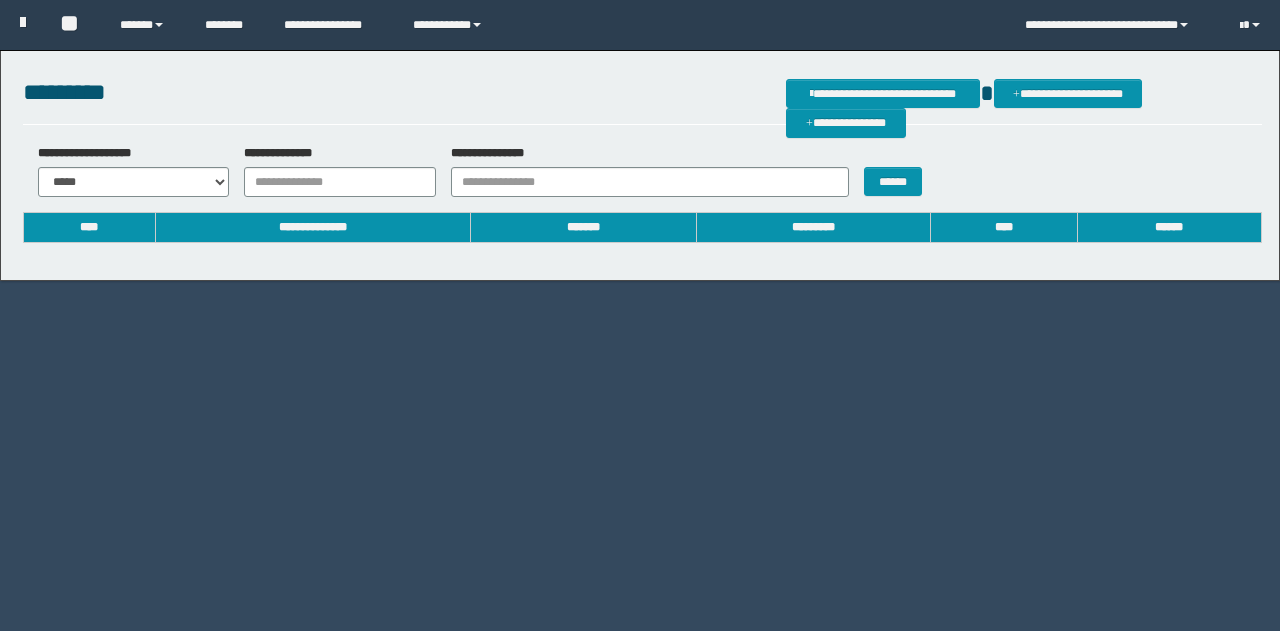scroll, scrollTop: 0, scrollLeft: 0, axis: both 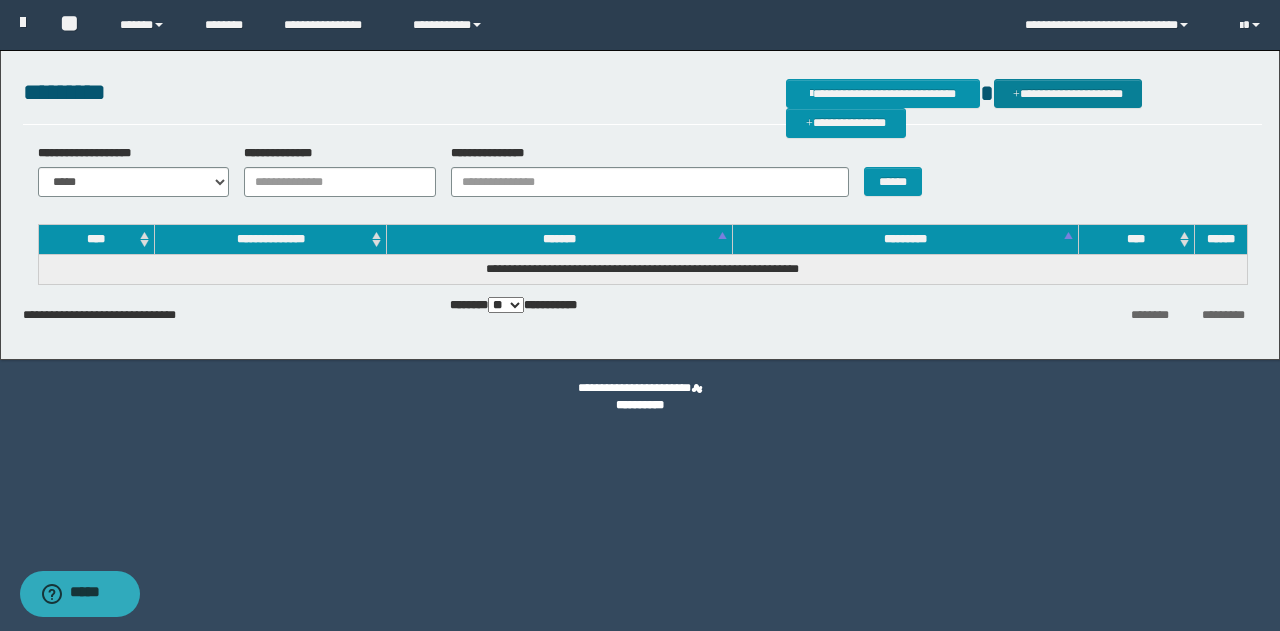 click on "**********" at bounding box center (1068, 93) 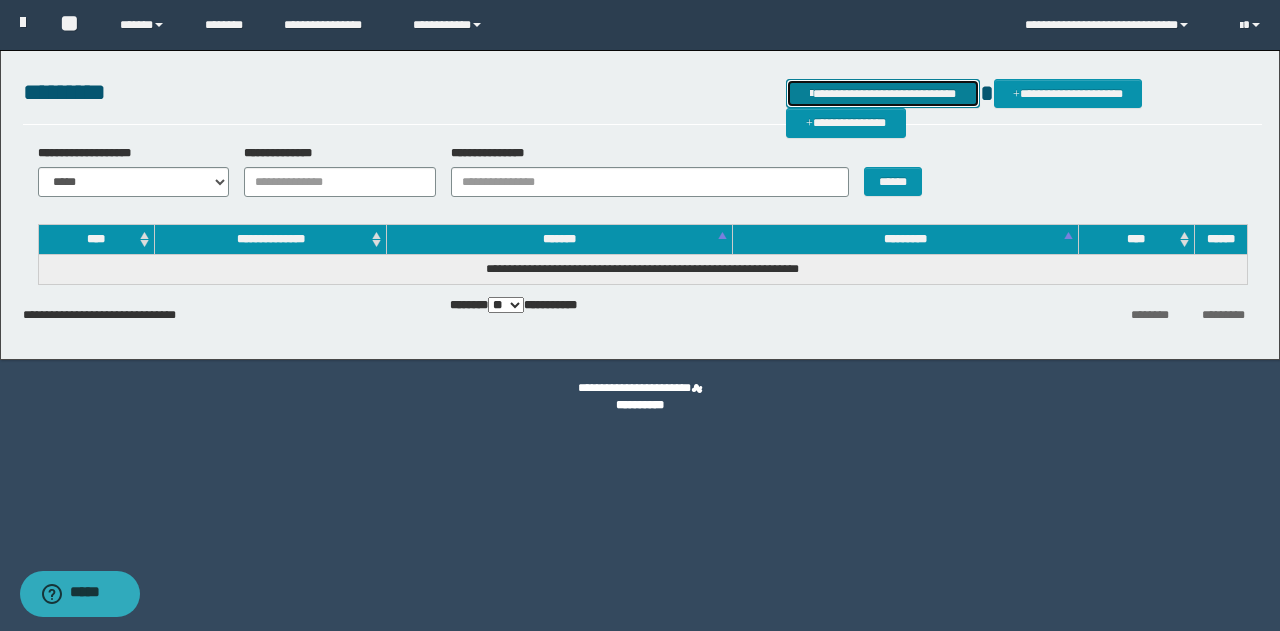 click on "**********" at bounding box center [883, 93] 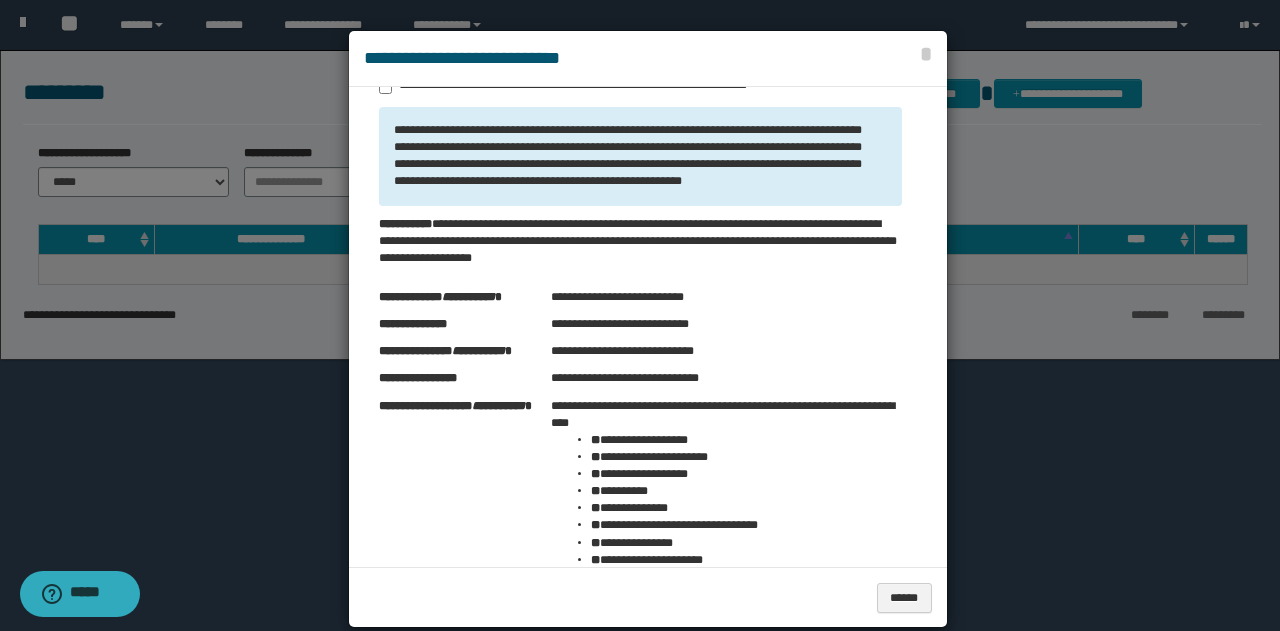 scroll, scrollTop: 400, scrollLeft: 0, axis: vertical 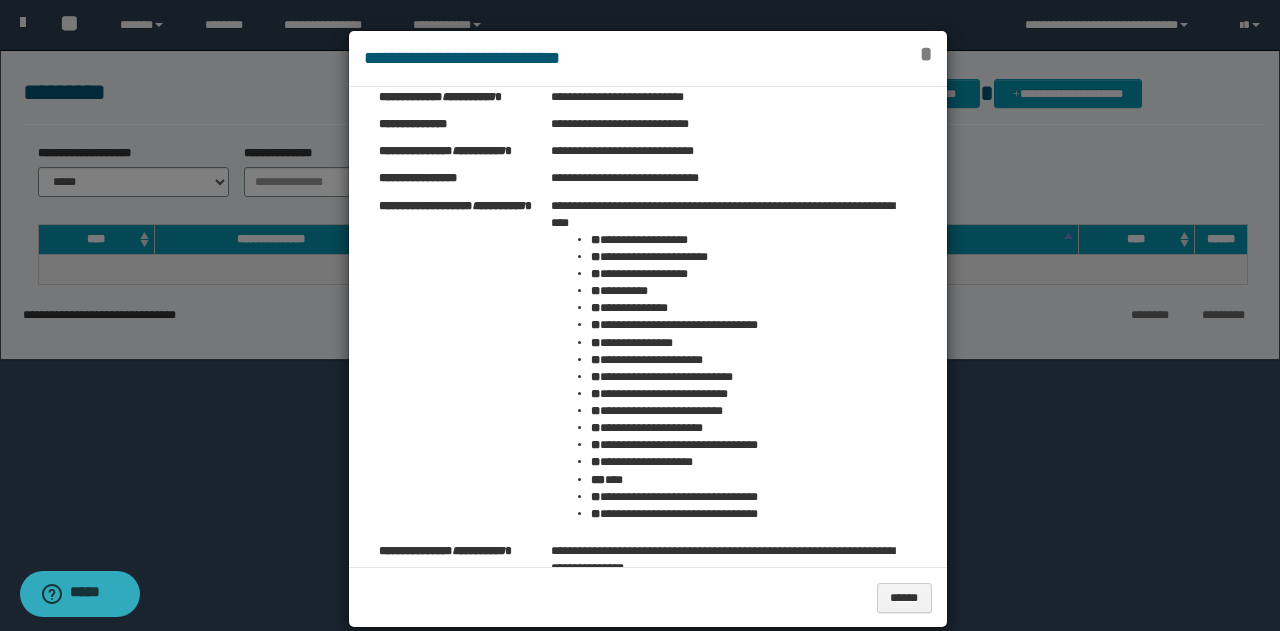 click on "*" at bounding box center (926, 54) 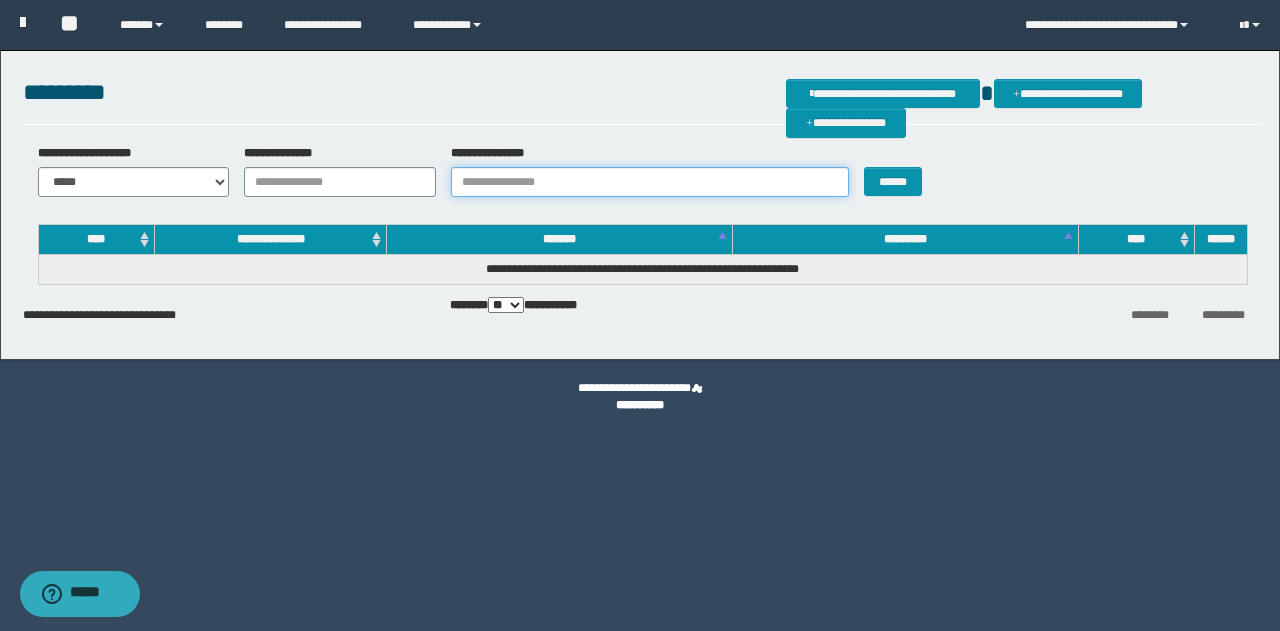 click on "**********" at bounding box center (650, 182) 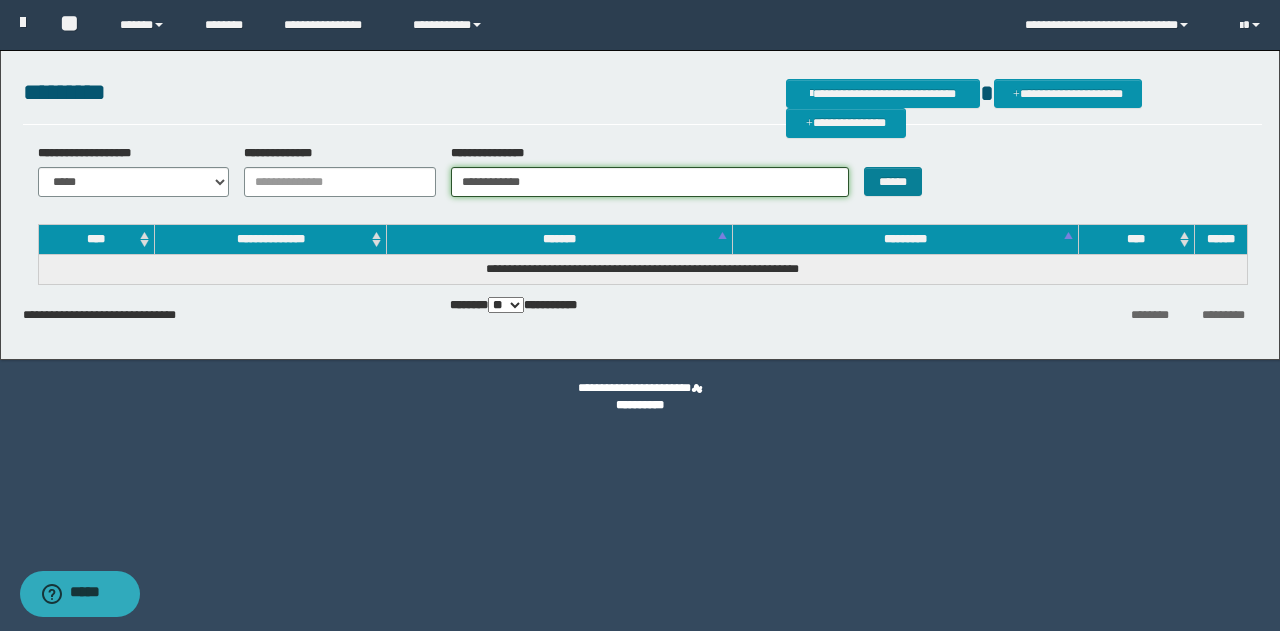 type on "**********" 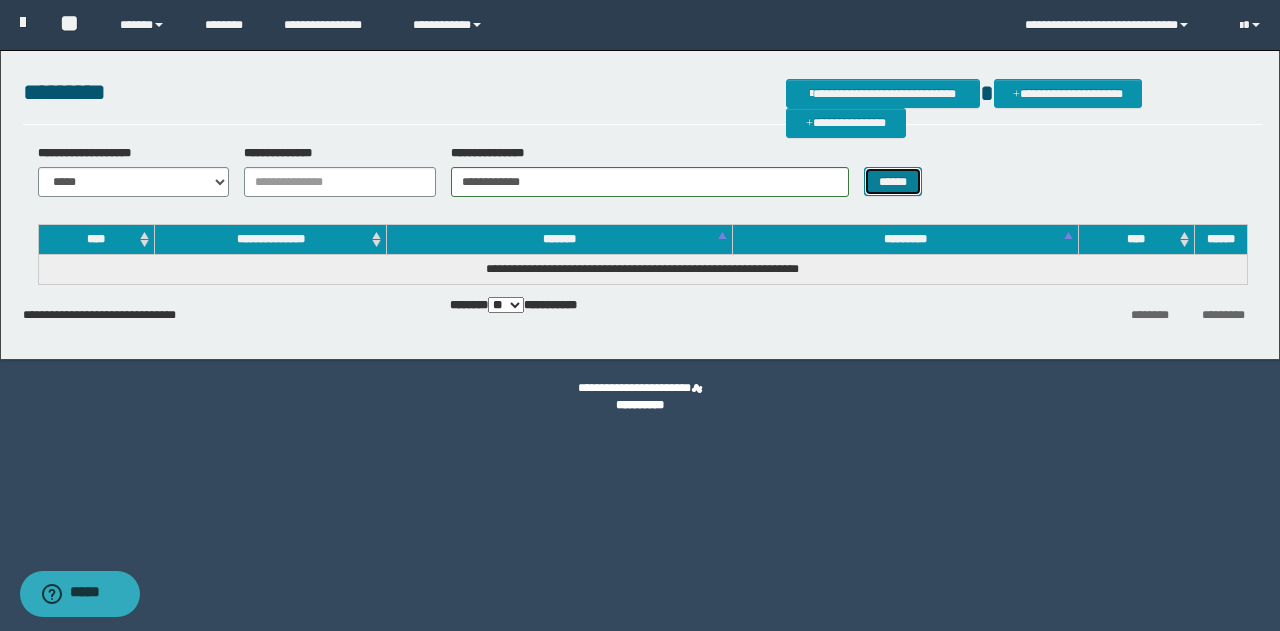 click on "******" at bounding box center (893, 181) 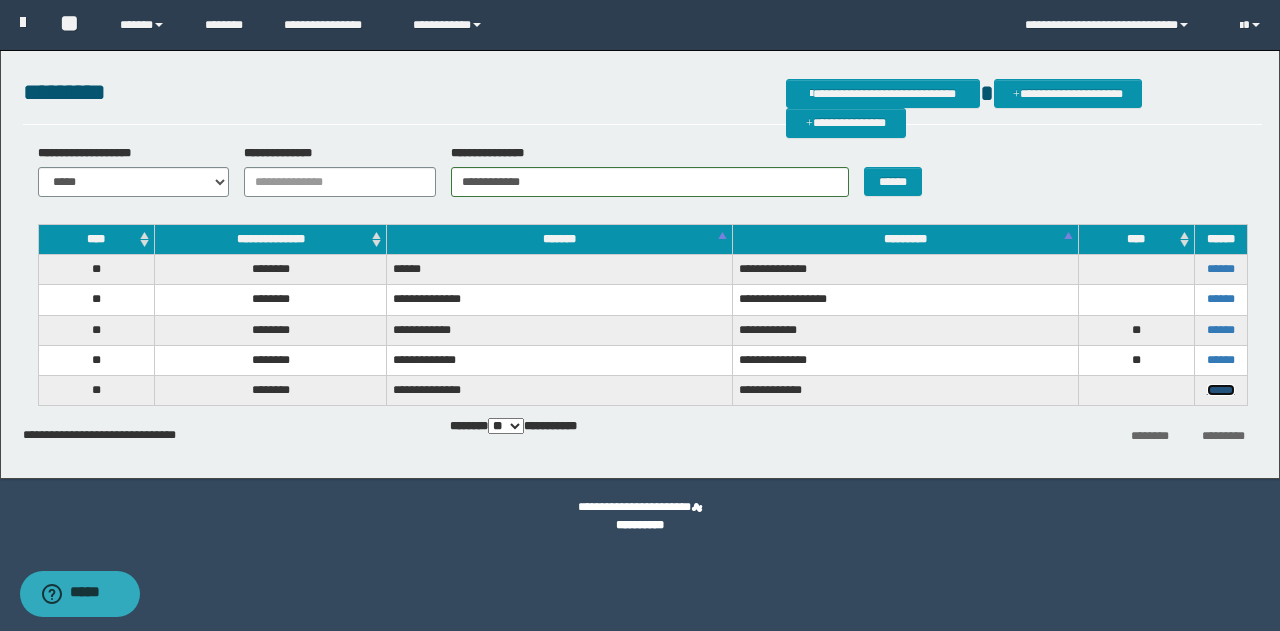 click on "******" at bounding box center [1221, 390] 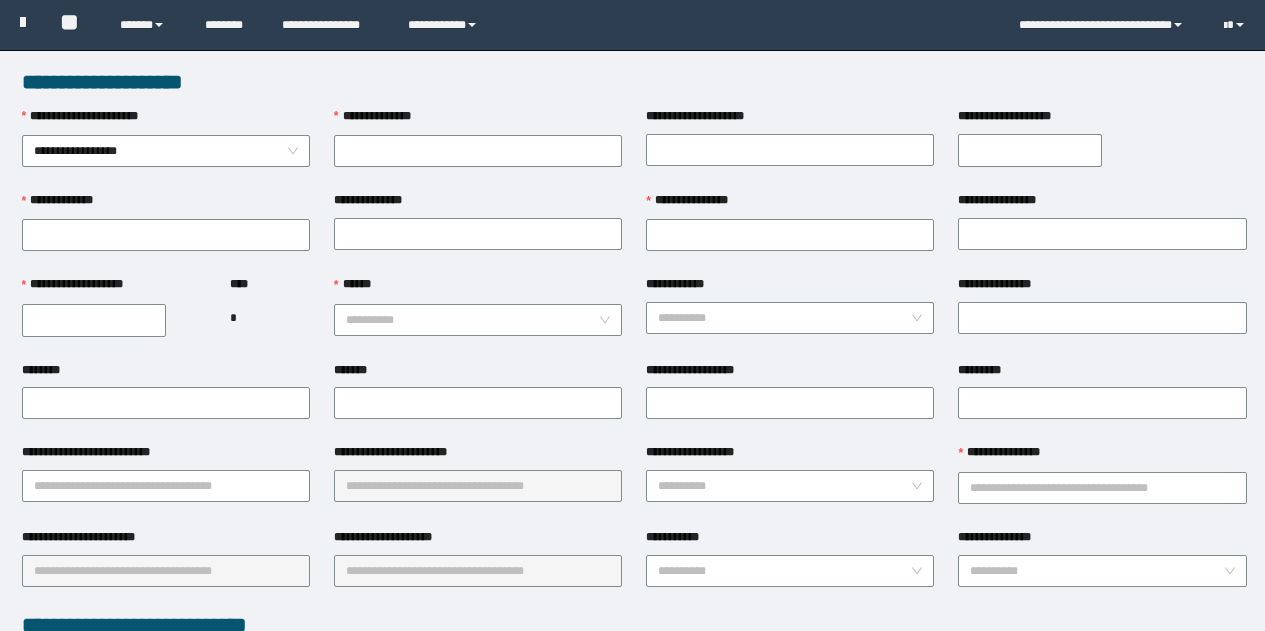 scroll, scrollTop: 0, scrollLeft: 0, axis: both 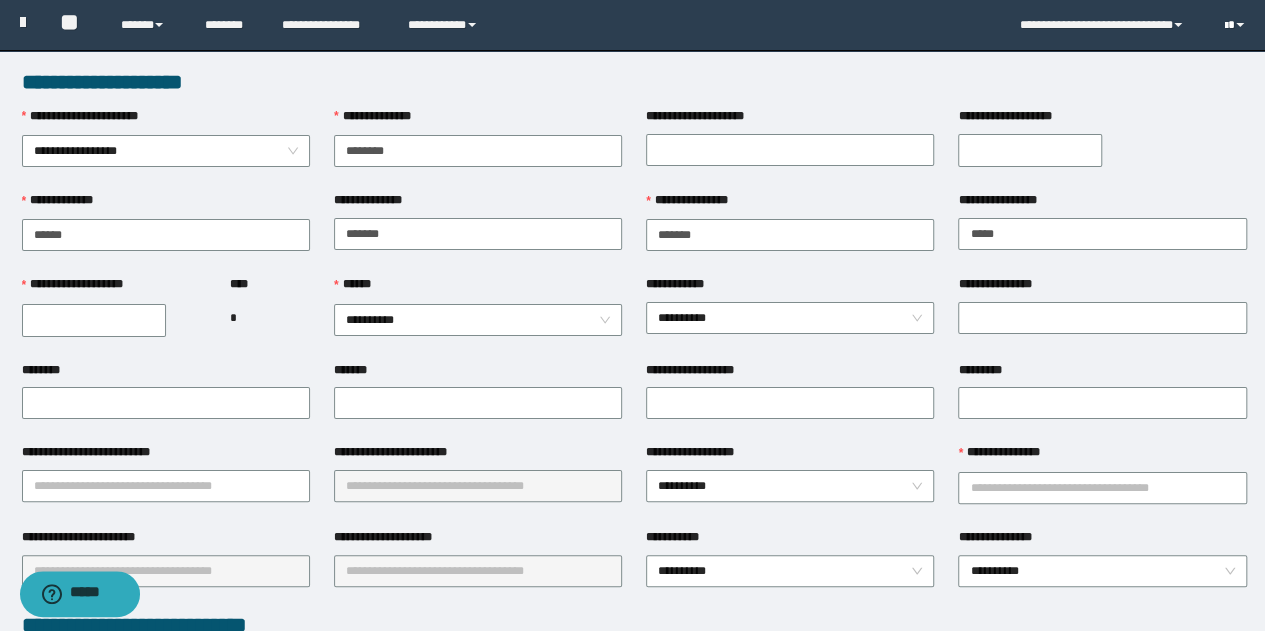click at bounding box center [1240, 25] 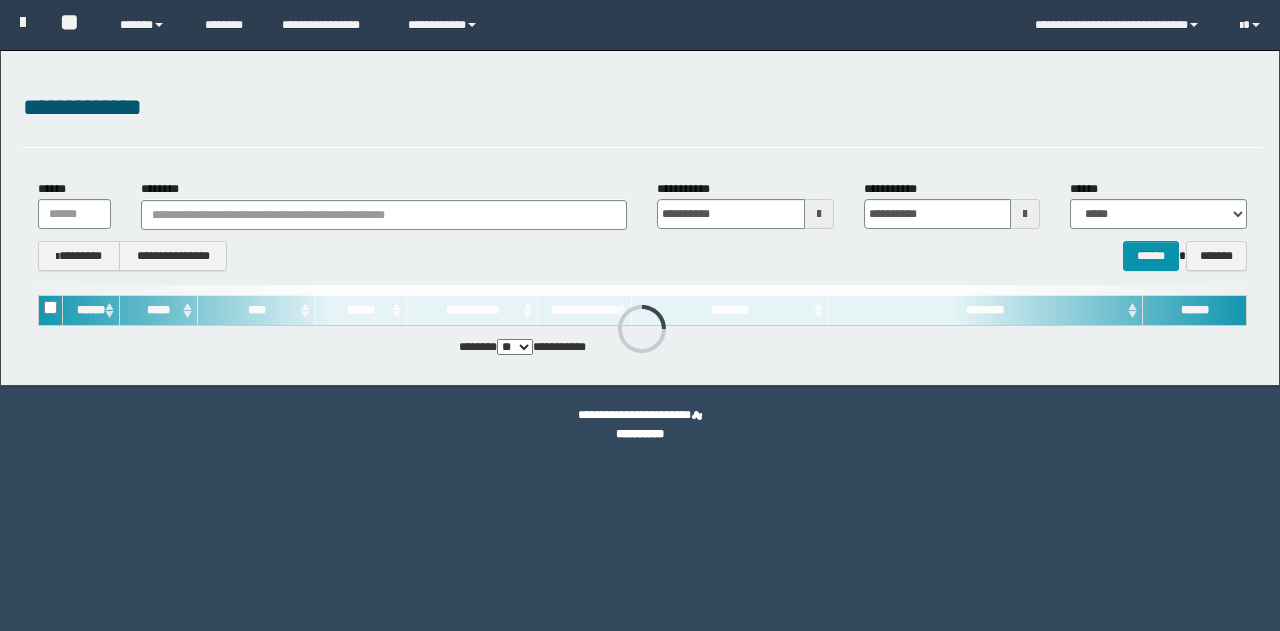 scroll, scrollTop: 0, scrollLeft: 0, axis: both 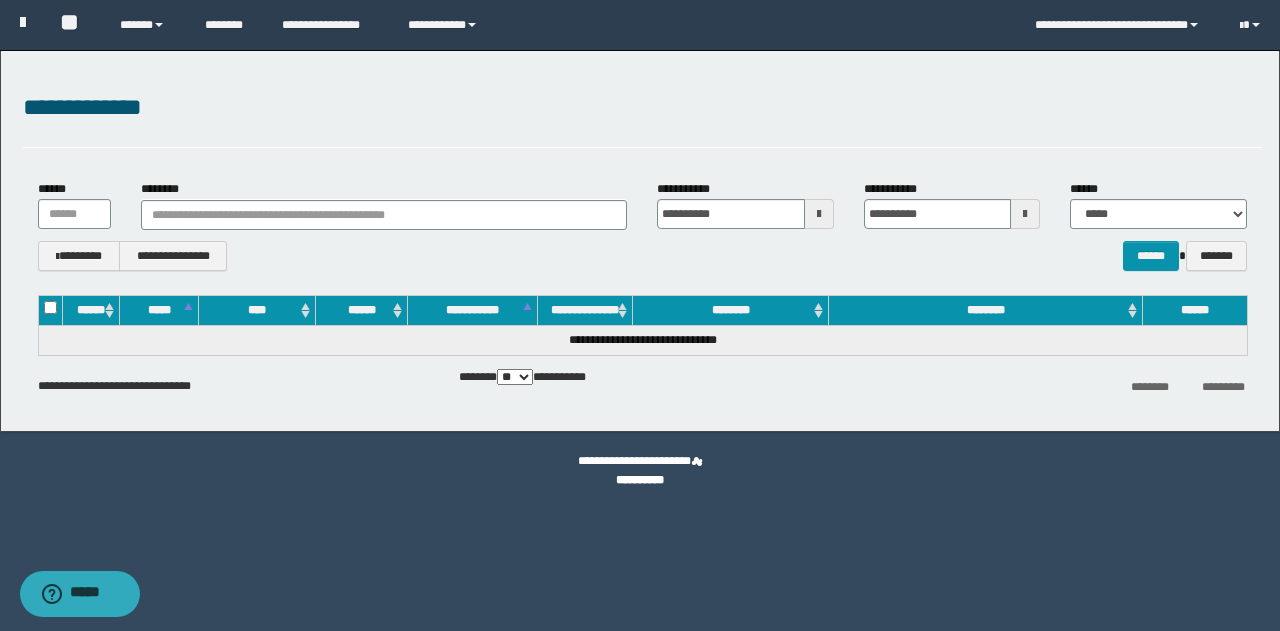 click at bounding box center [1025, 214] 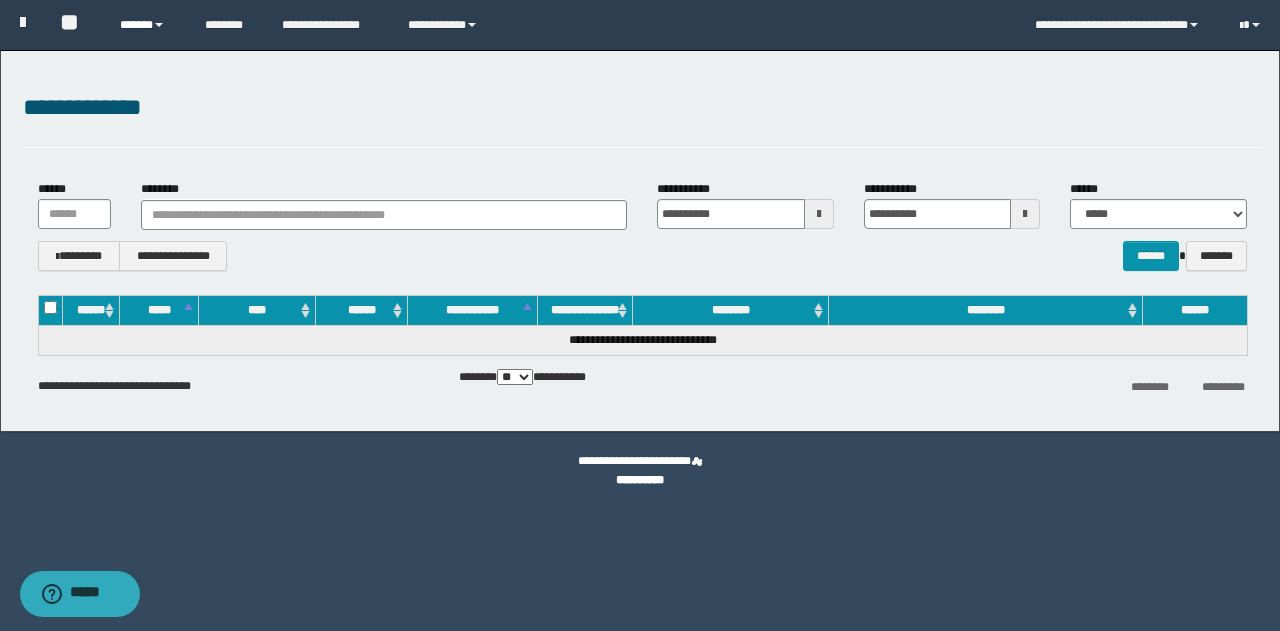 click on "******" at bounding box center (147, 25) 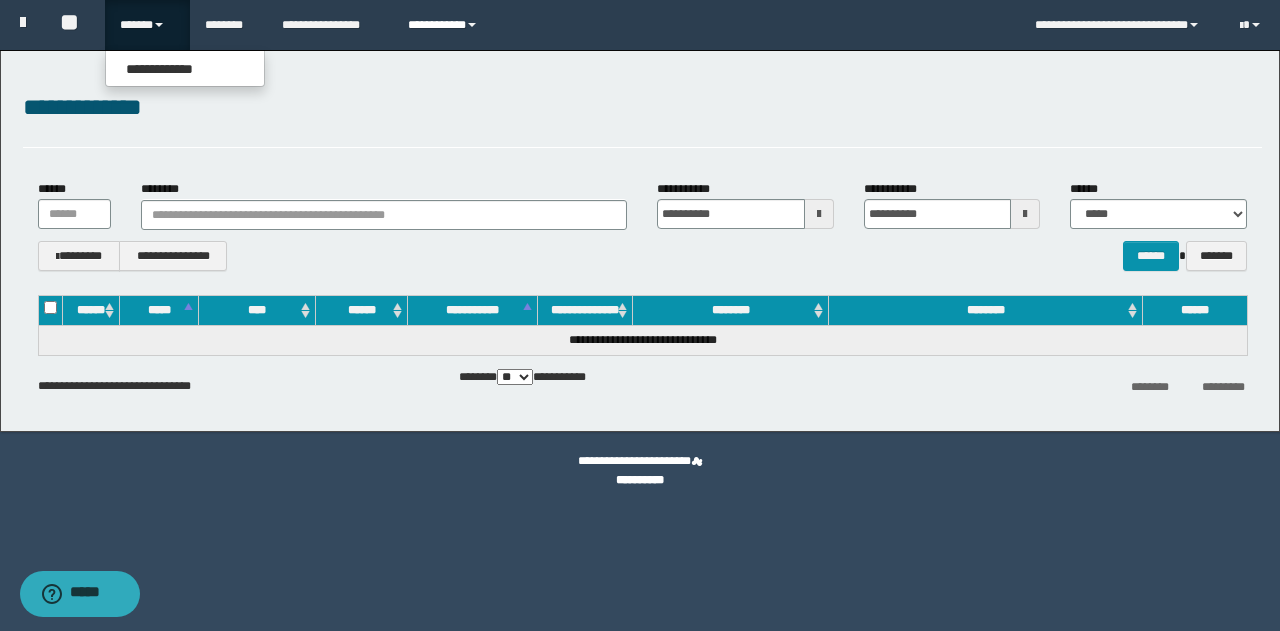 click on "**********" at bounding box center (445, 25) 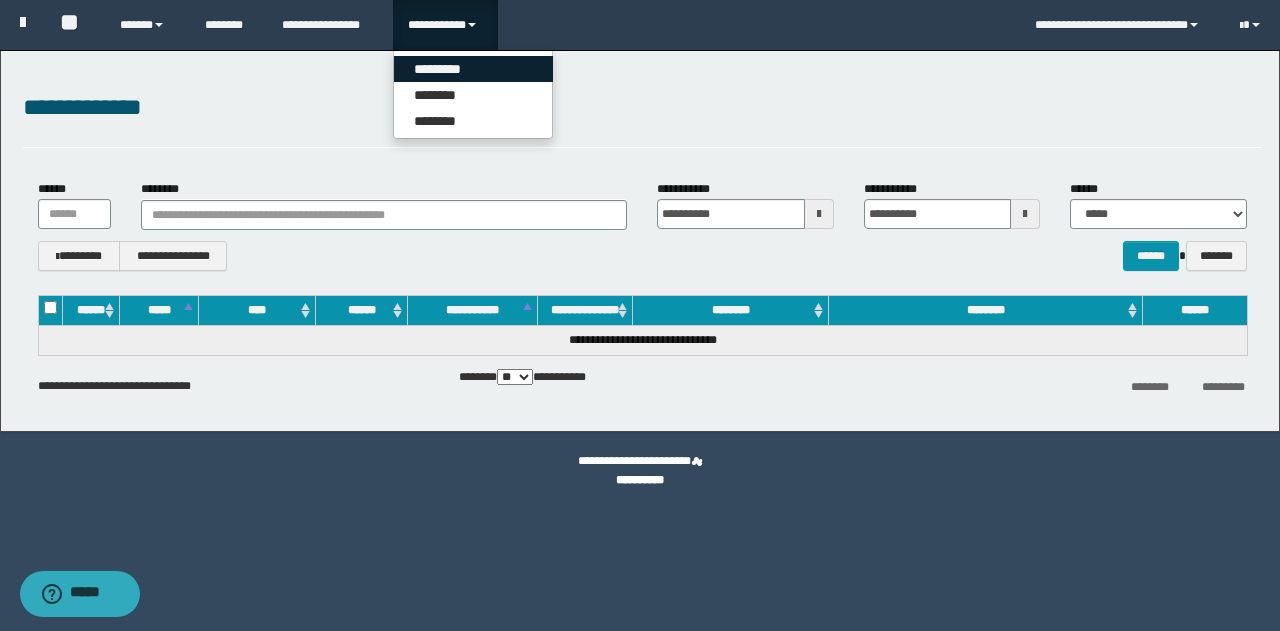 click on "*********" at bounding box center (473, 69) 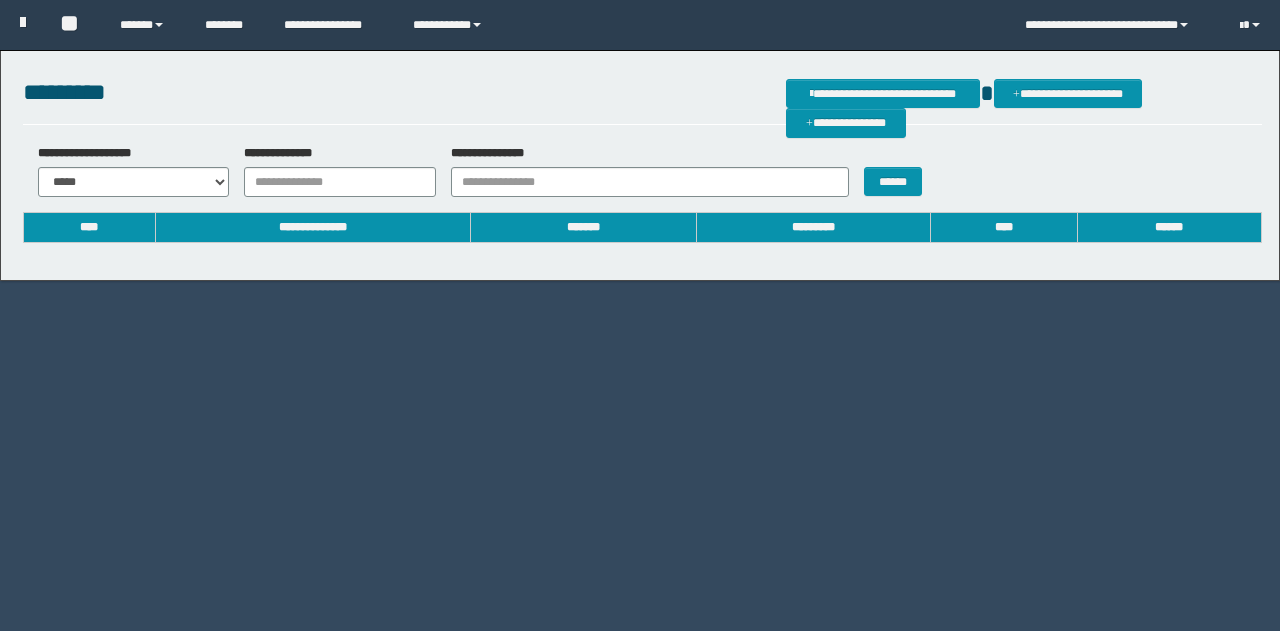 scroll, scrollTop: 0, scrollLeft: 0, axis: both 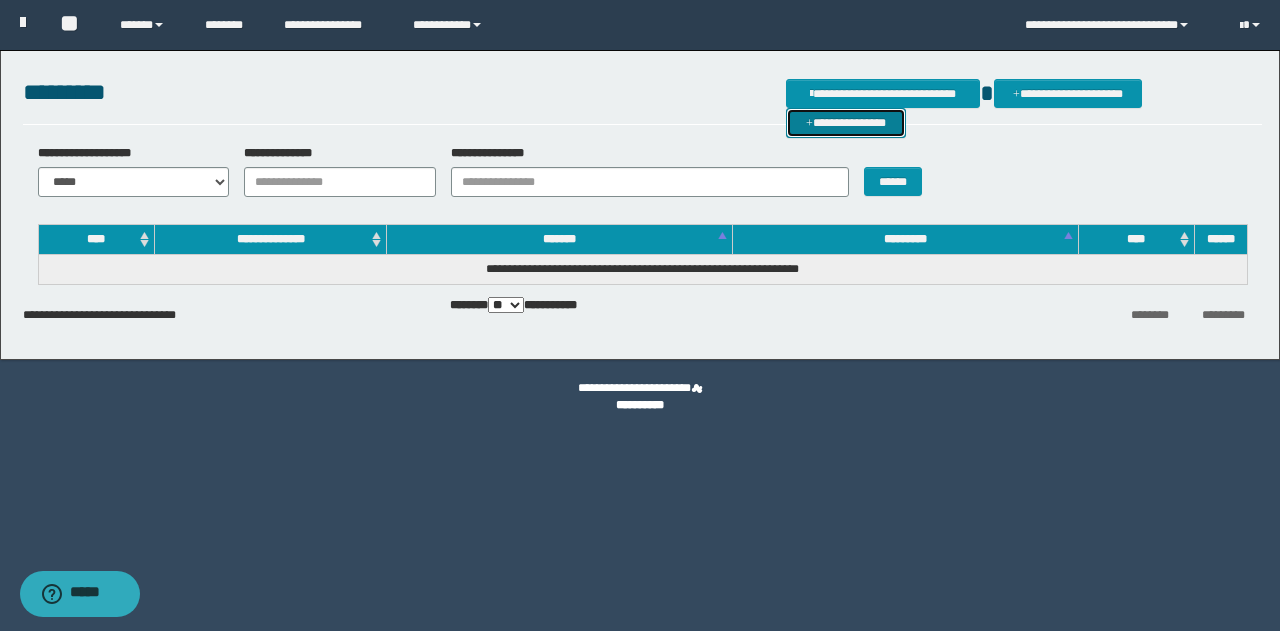 click on "**********" at bounding box center (846, 122) 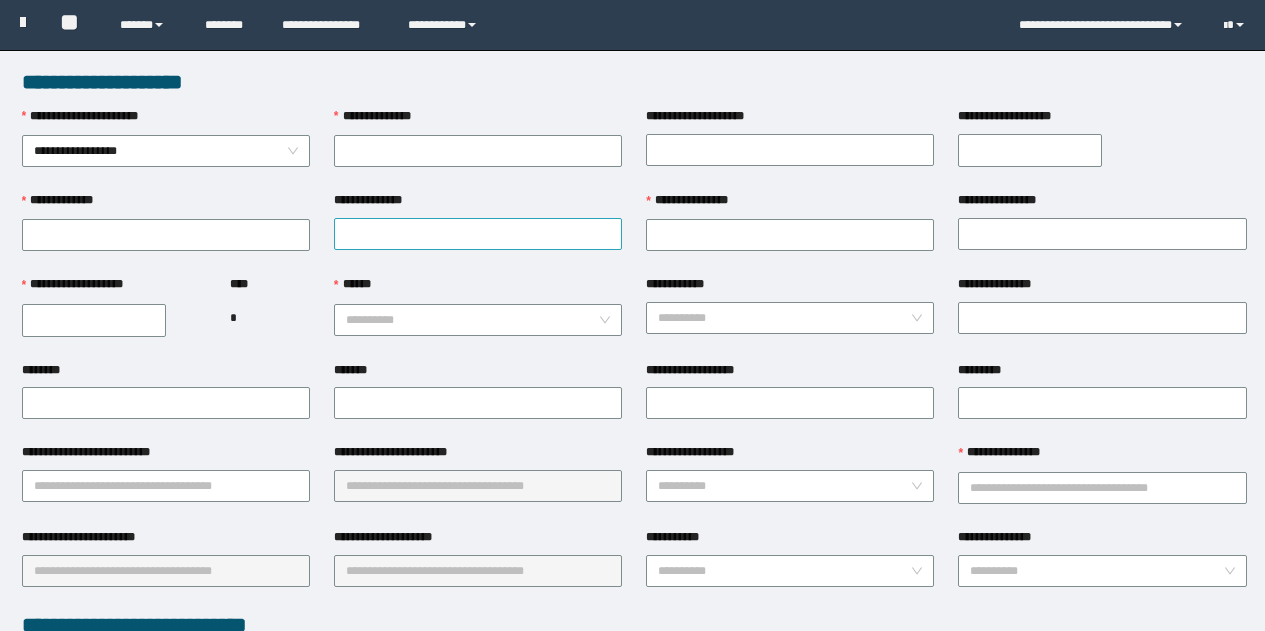 scroll, scrollTop: 0, scrollLeft: 0, axis: both 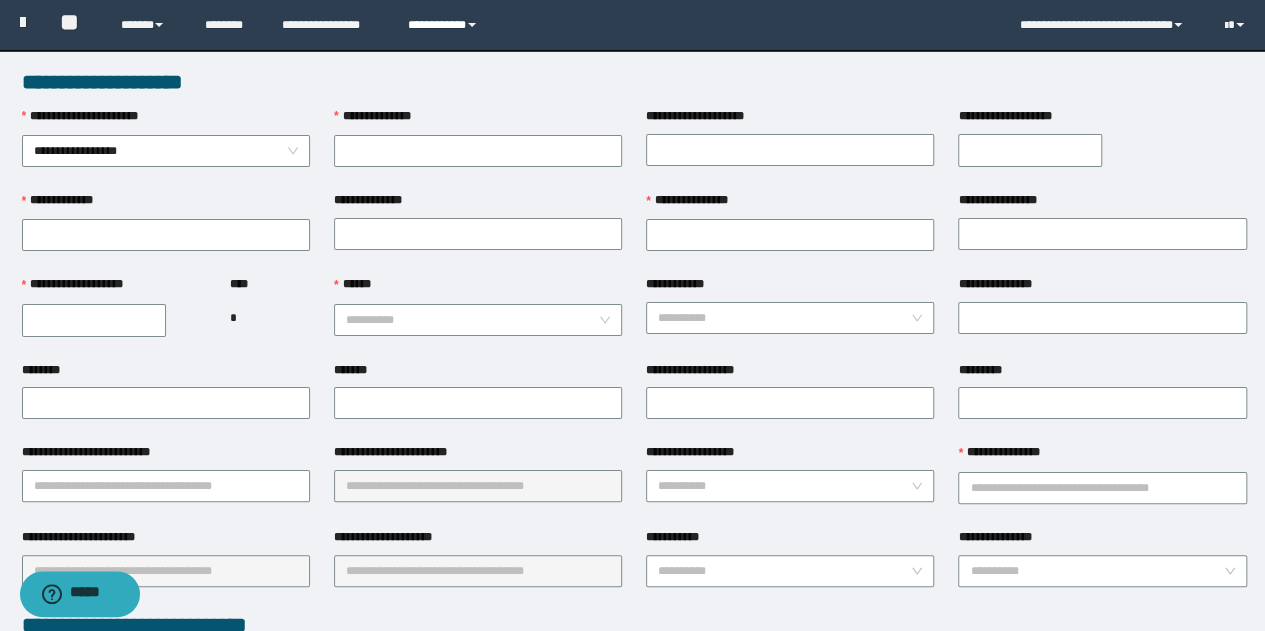 click on "**********" at bounding box center [445, 25] 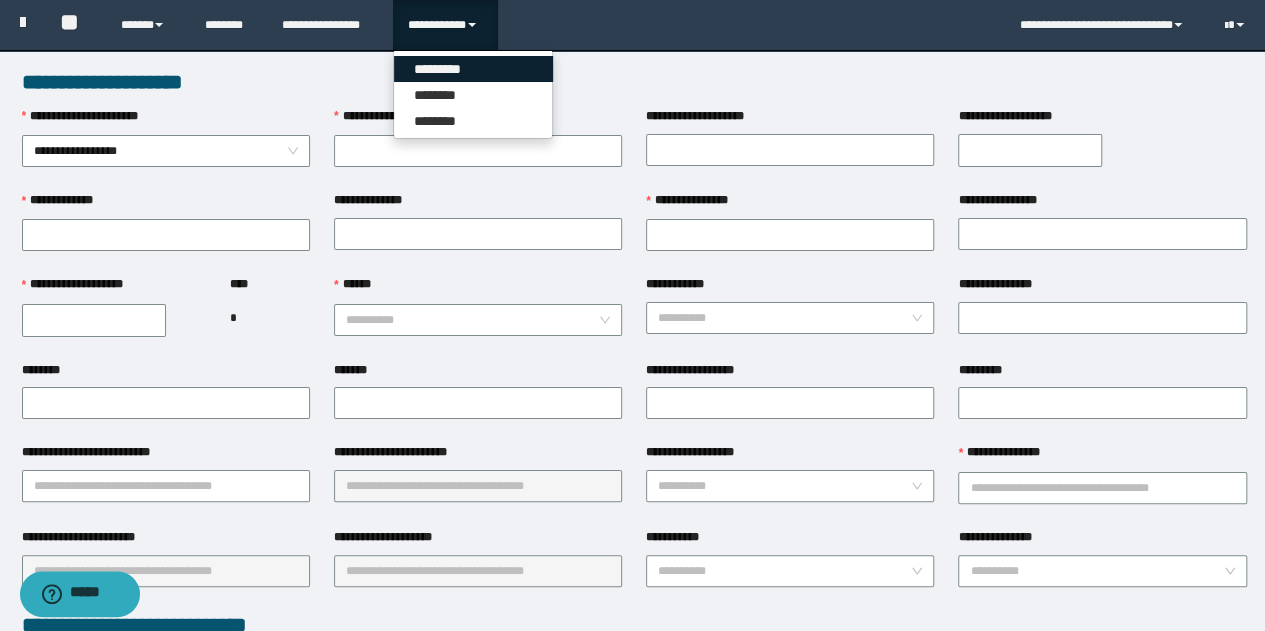 click on "*********" at bounding box center [473, 69] 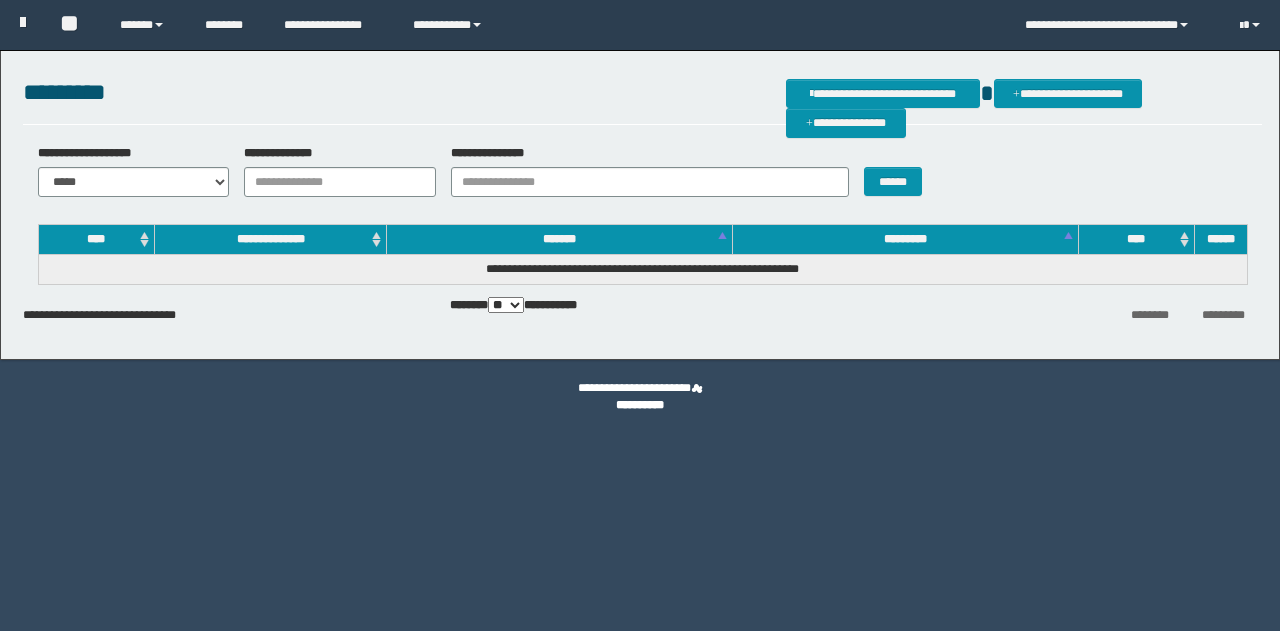 scroll, scrollTop: 0, scrollLeft: 0, axis: both 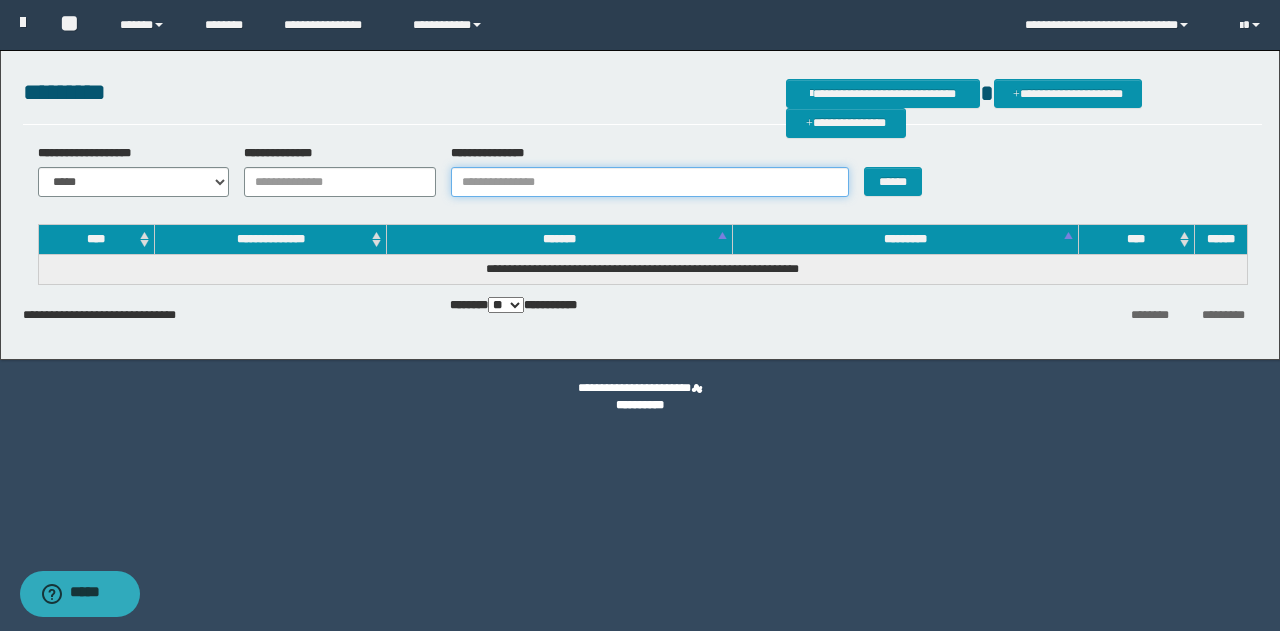 click on "**********" at bounding box center (650, 182) 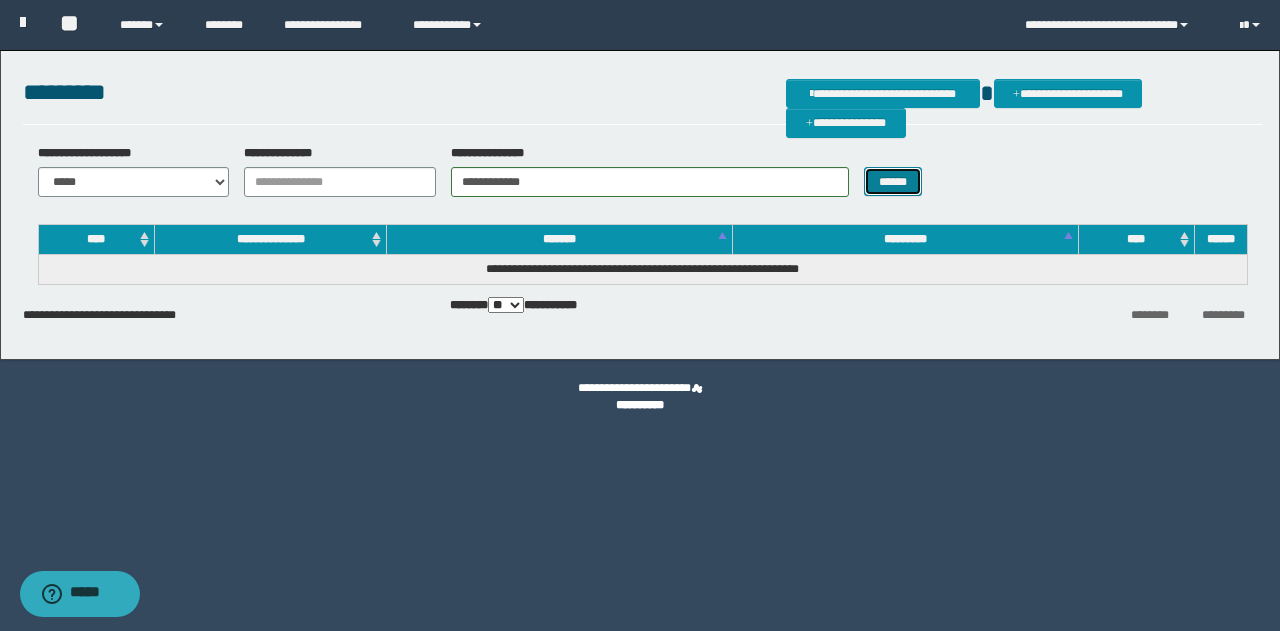 click on "******" at bounding box center [893, 181] 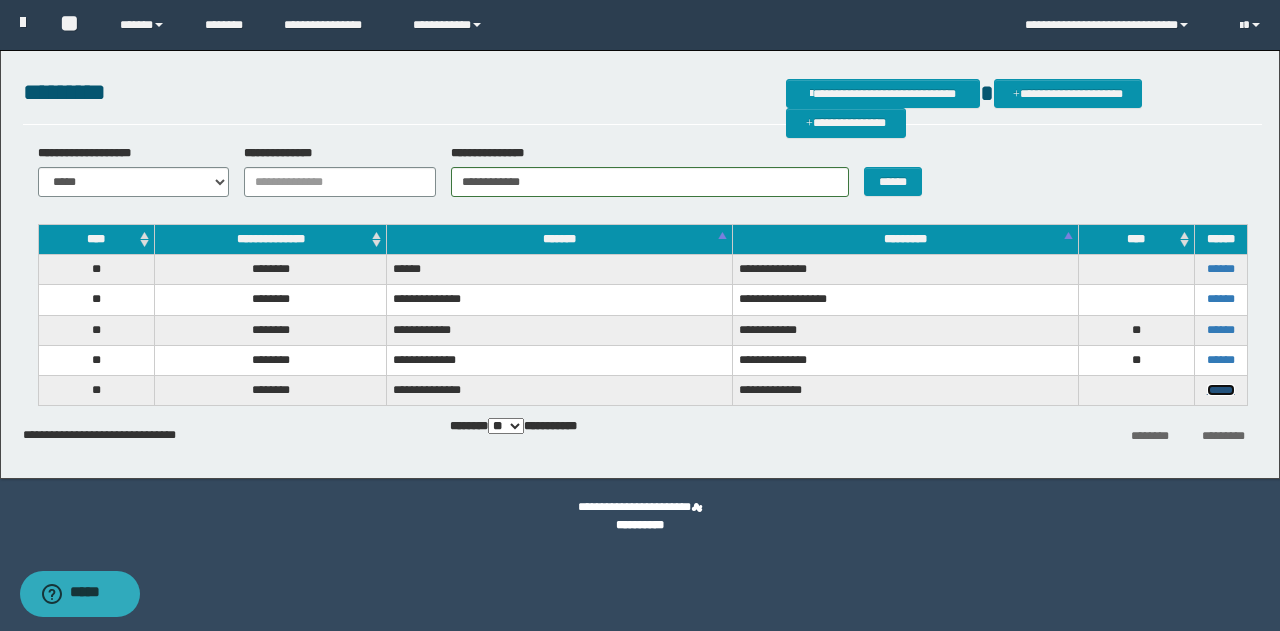 click on "******" at bounding box center (1221, 390) 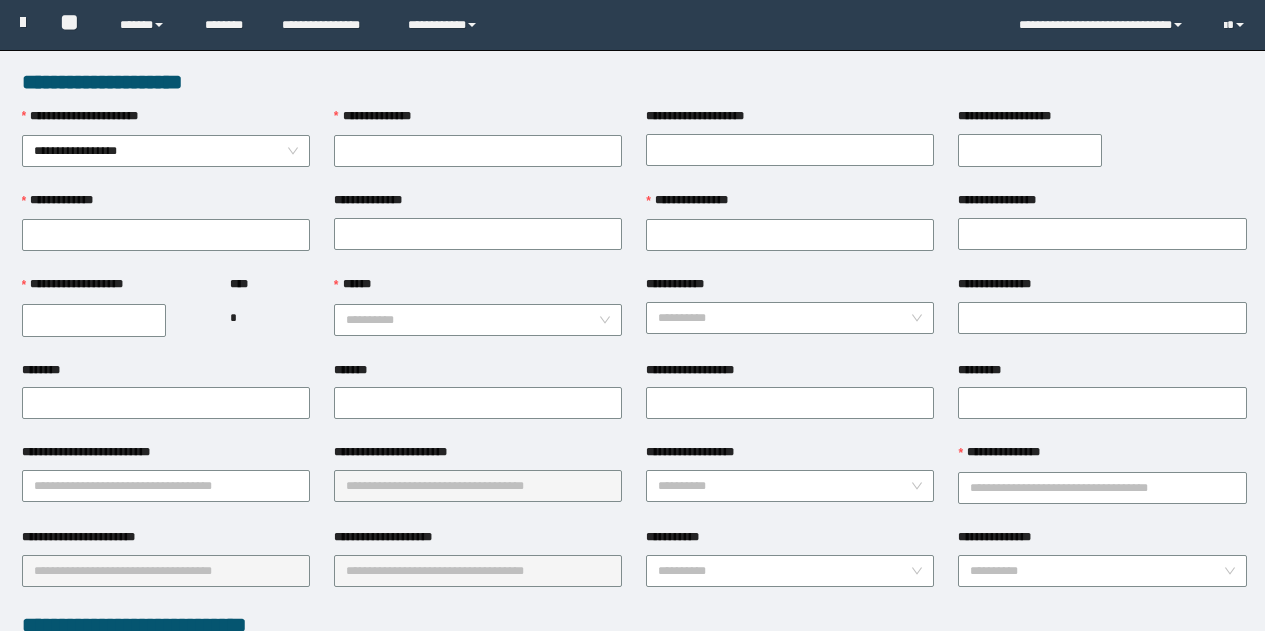scroll, scrollTop: 0, scrollLeft: 0, axis: both 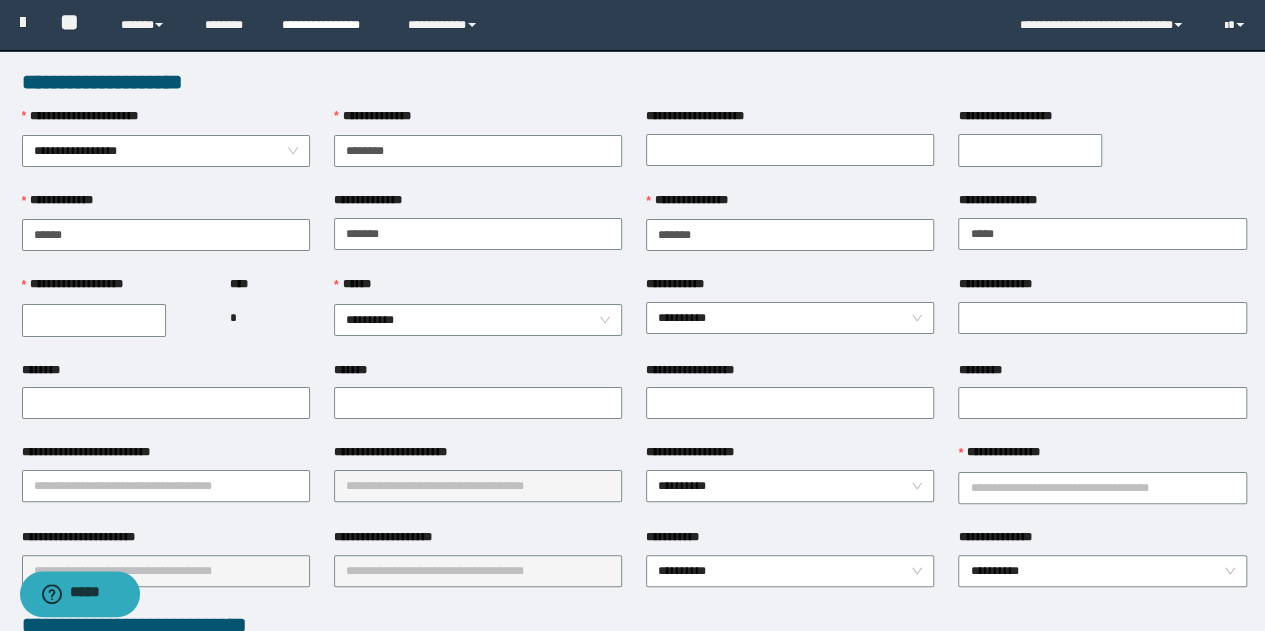 click on "**********" at bounding box center [330, 25] 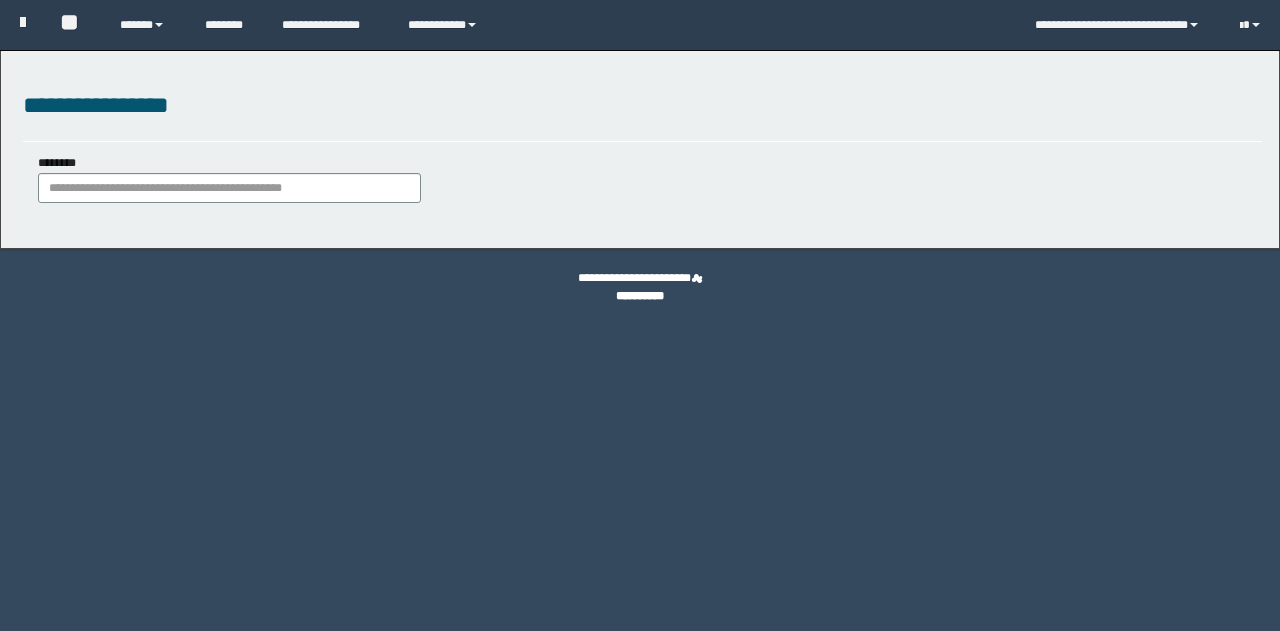 scroll, scrollTop: 0, scrollLeft: 0, axis: both 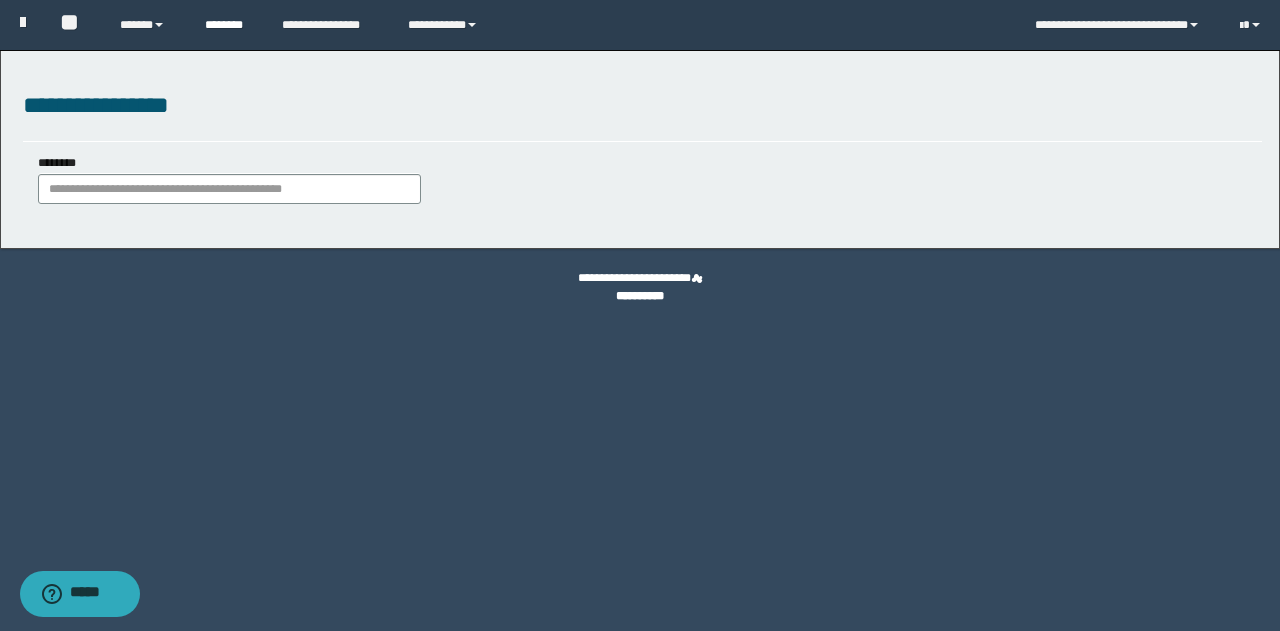 click on "********" at bounding box center (228, 25) 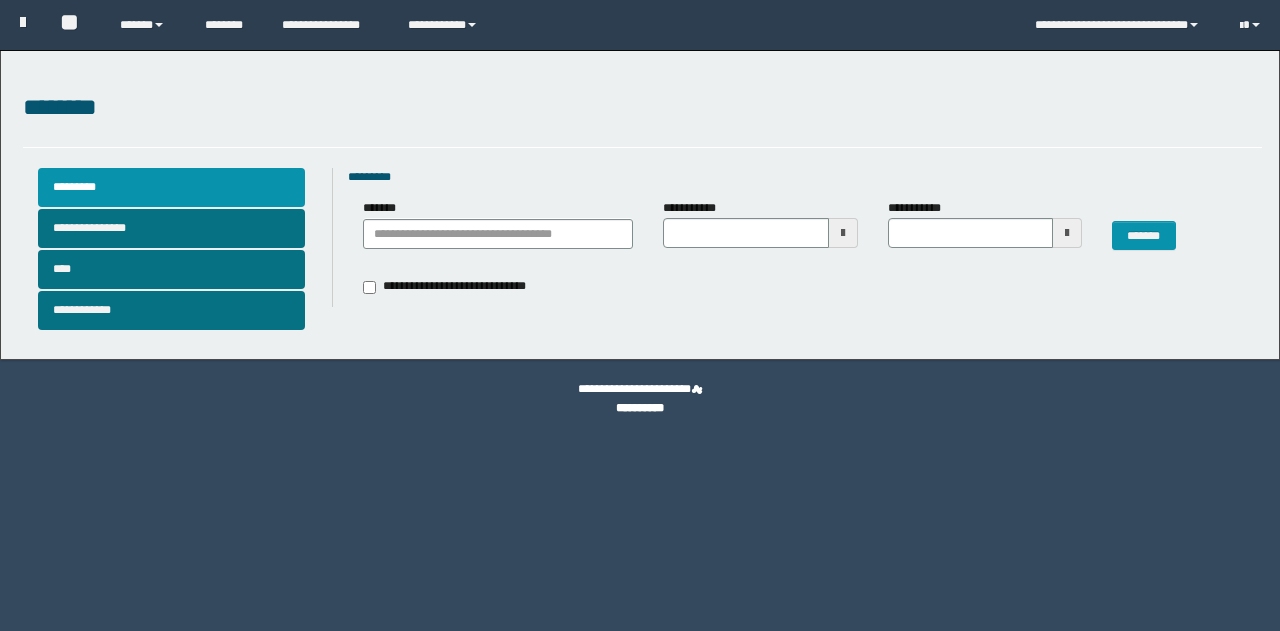 scroll, scrollTop: 0, scrollLeft: 0, axis: both 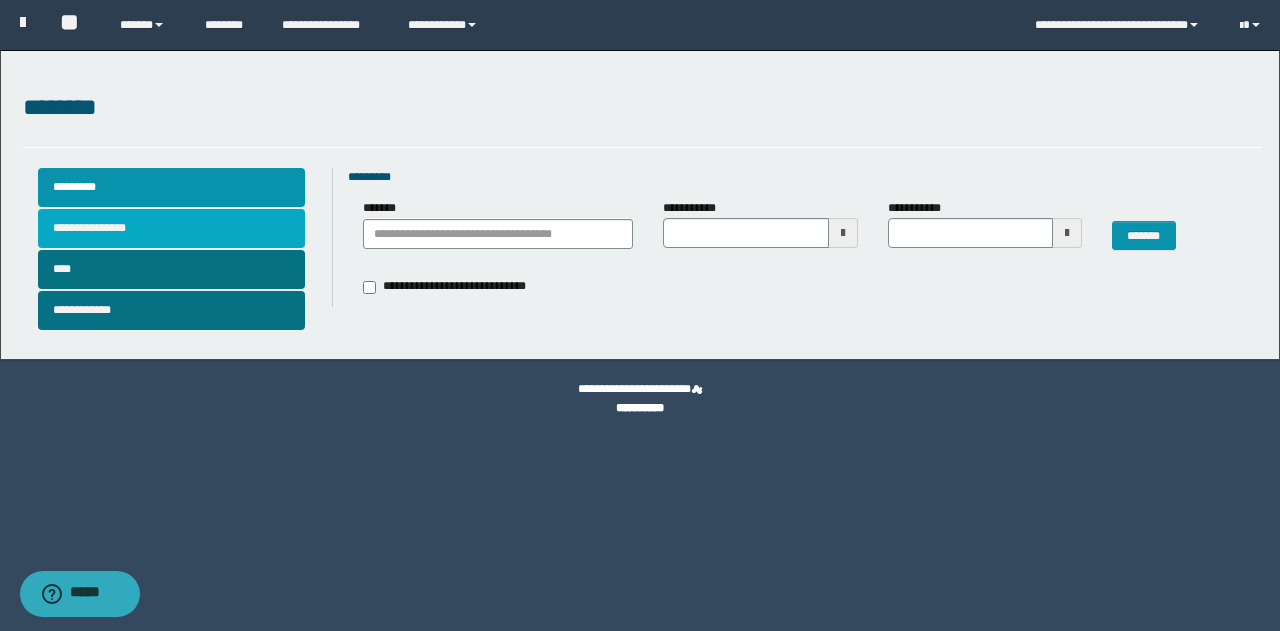 click on "**********" at bounding box center (172, 228) 